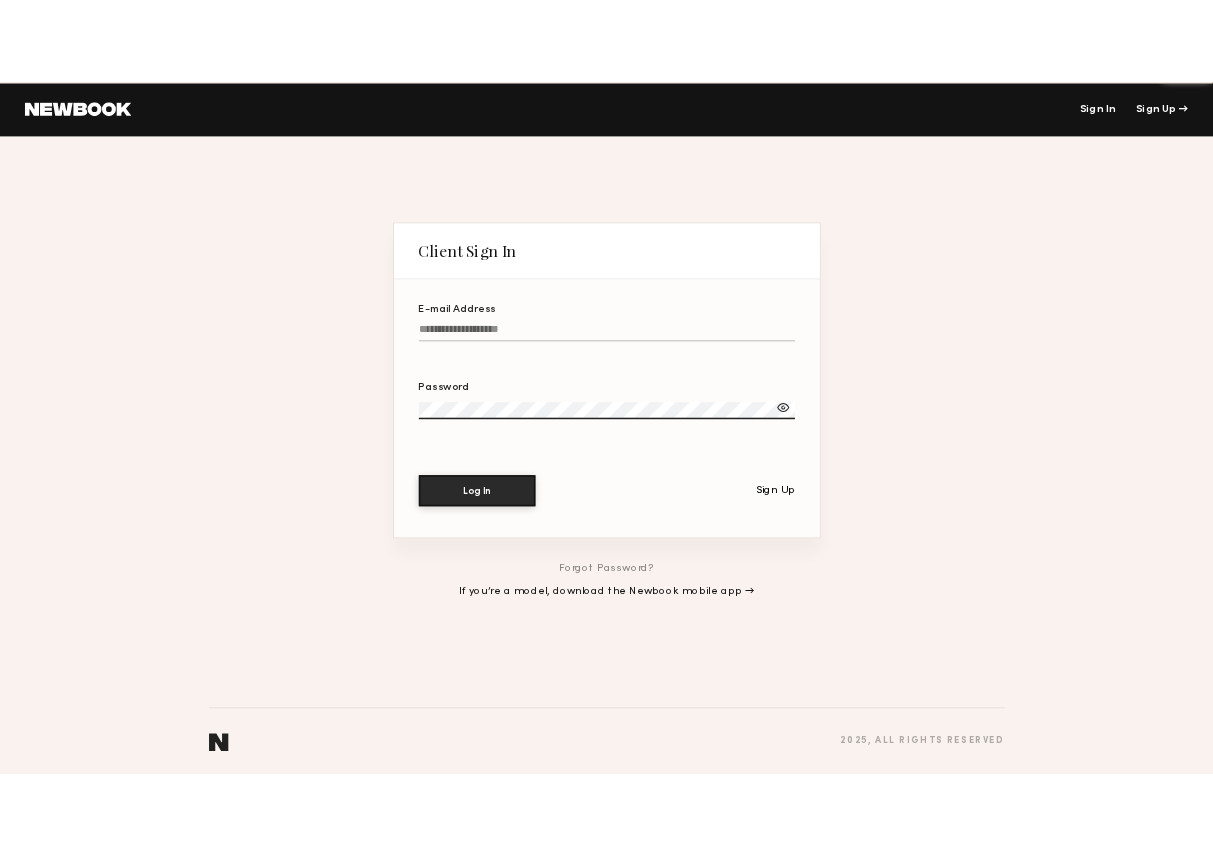 scroll, scrollTop: 0, scrollLeft: 0, axis: both 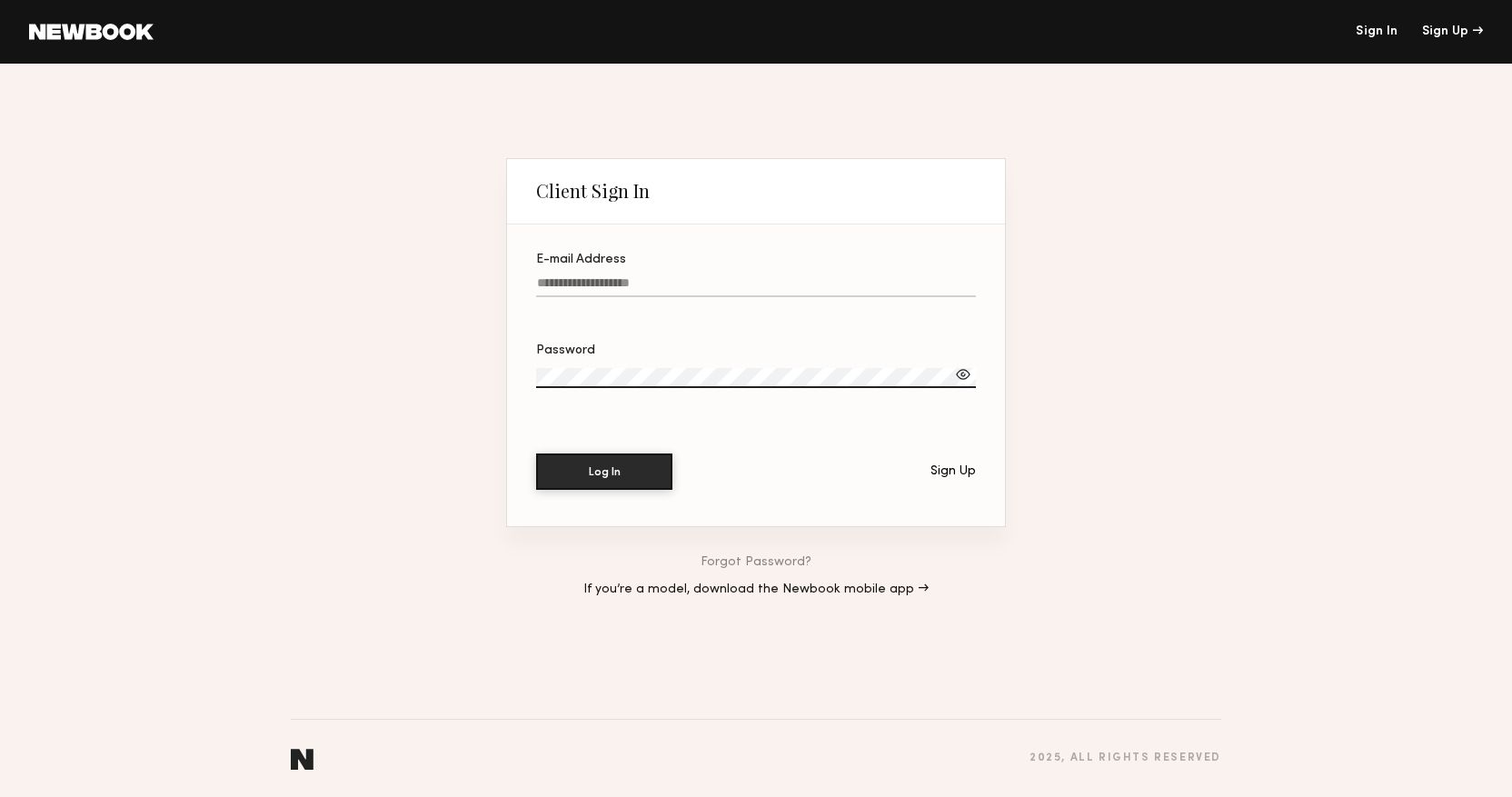 type on "**********" 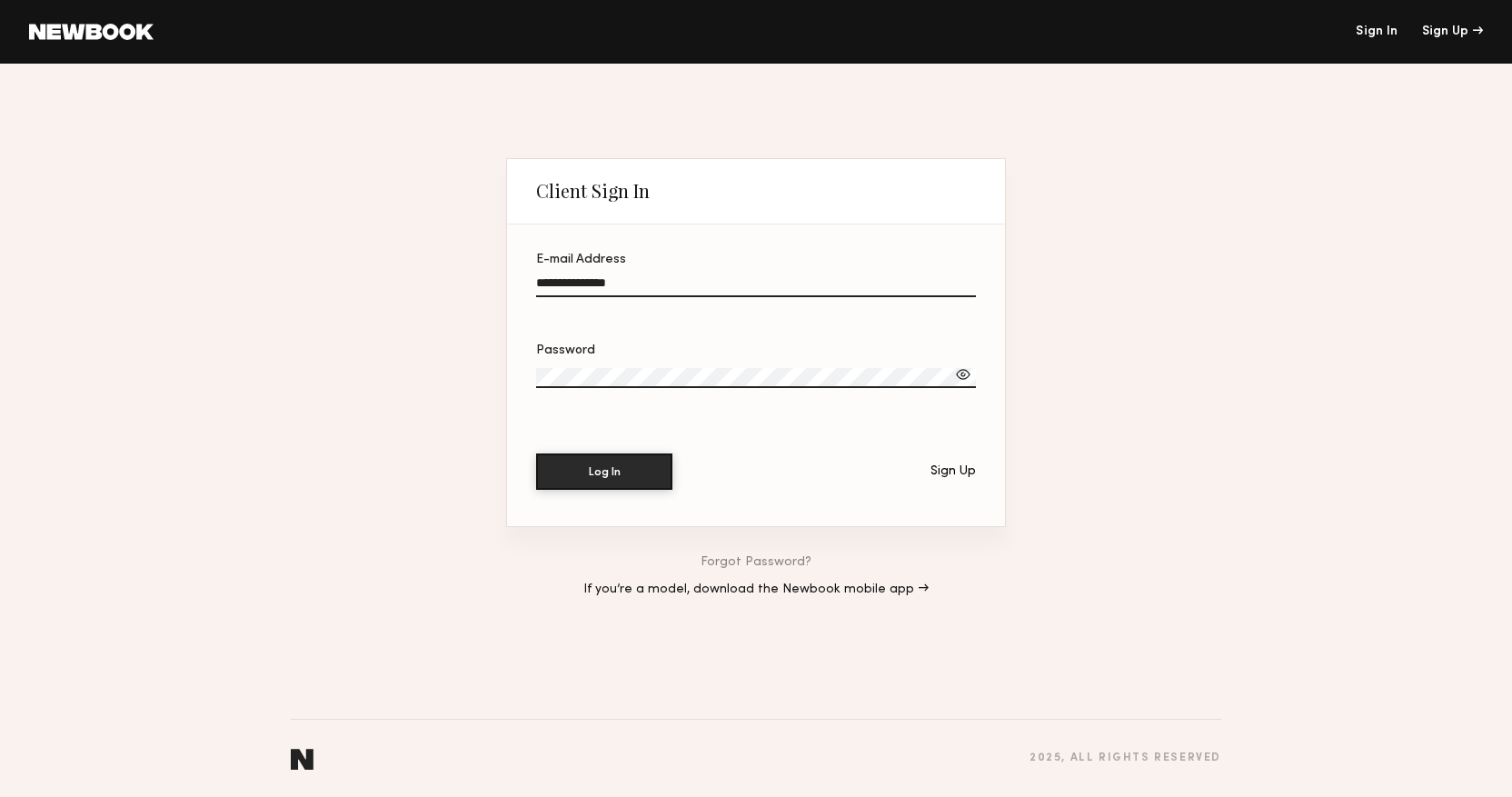 click on "Log In" 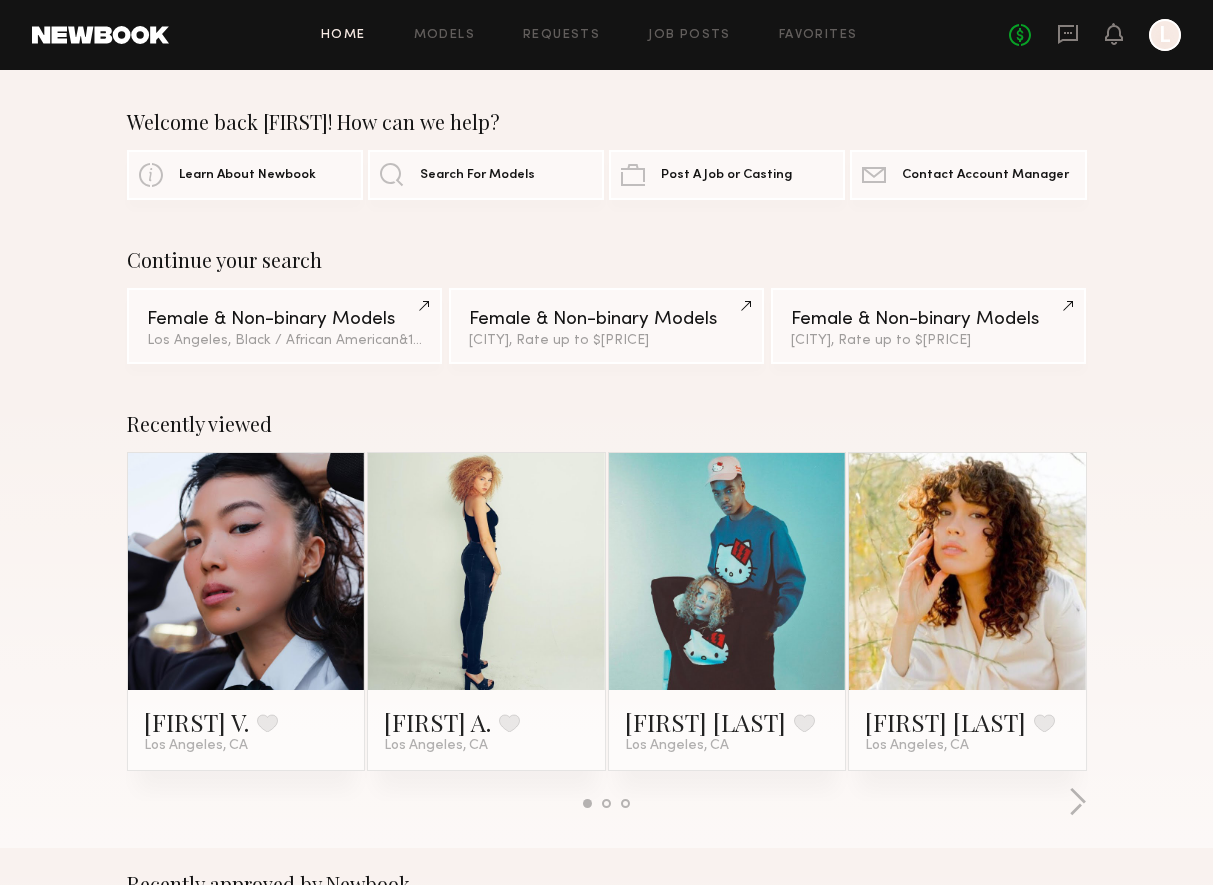 click 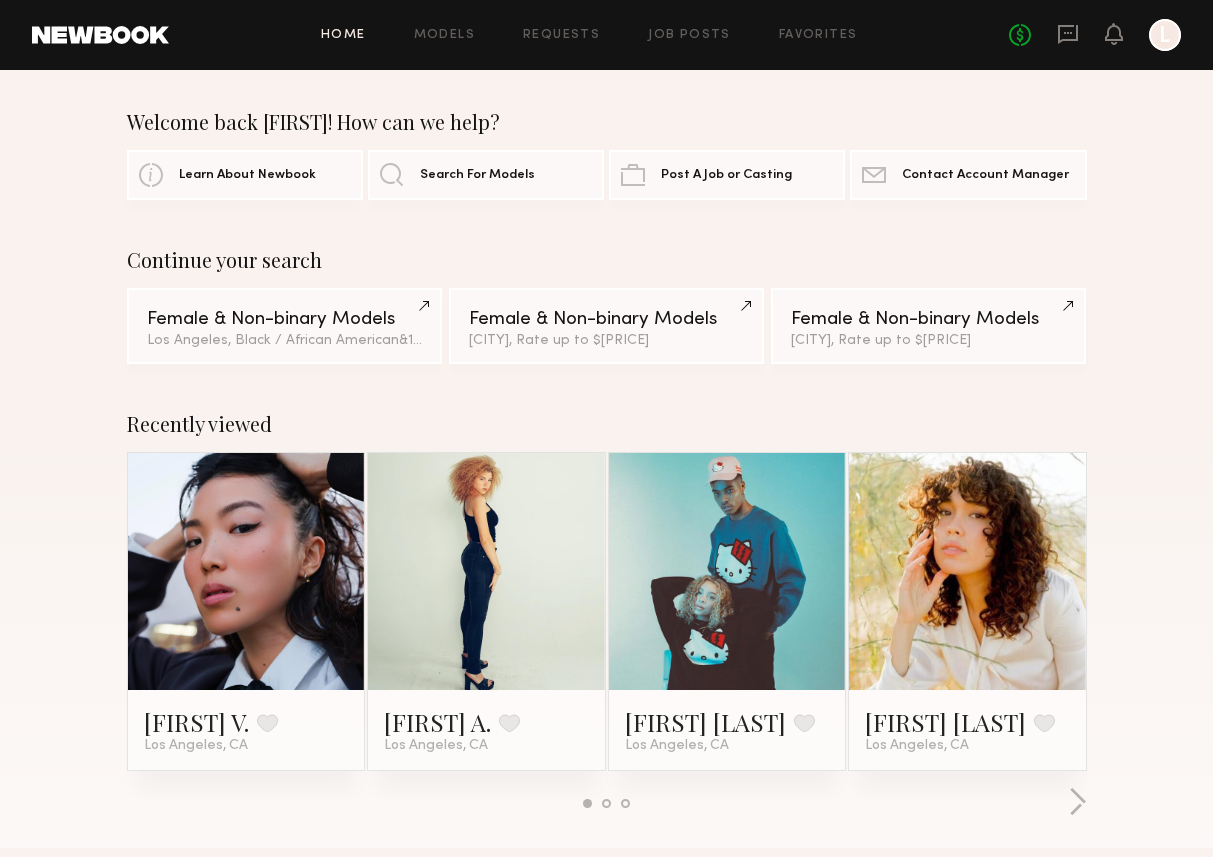scroll, scrollTop: 0, scrollLeft: 0, axis: both 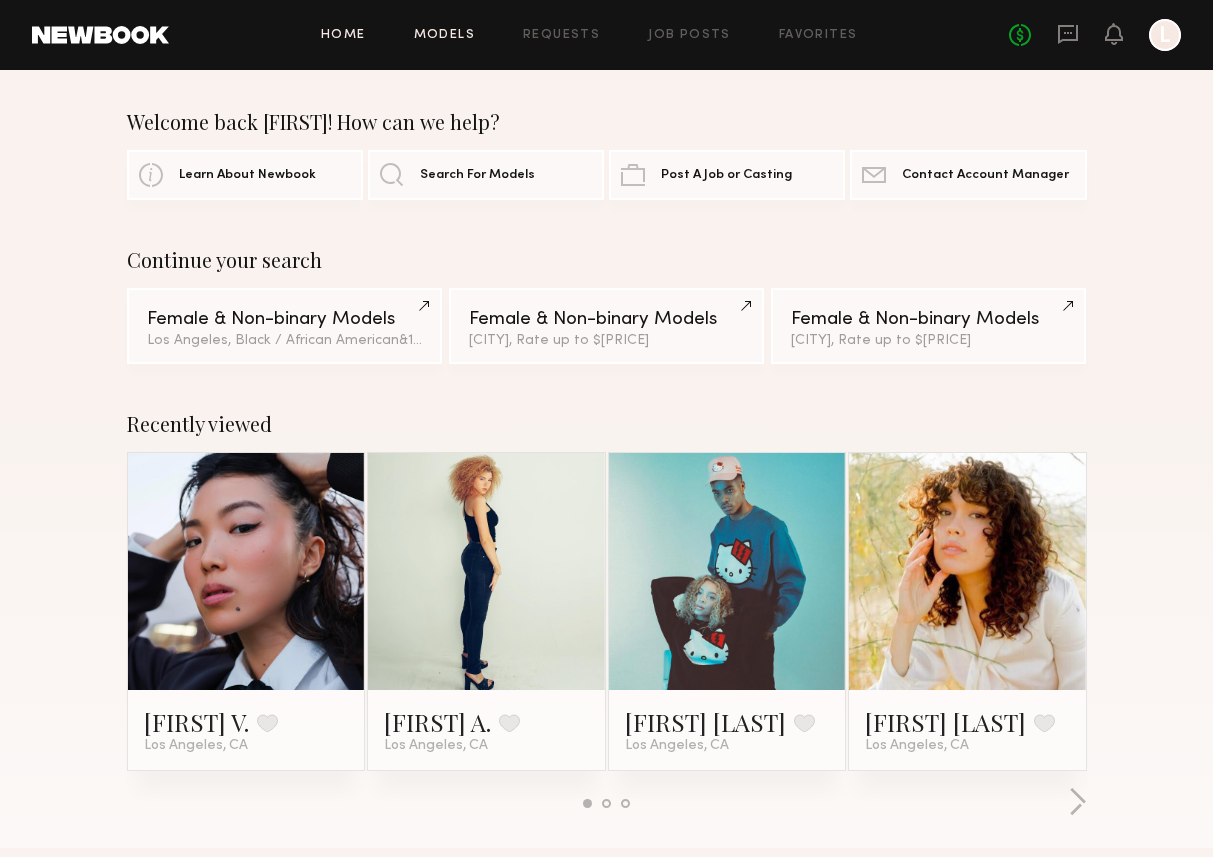 click on "Models" 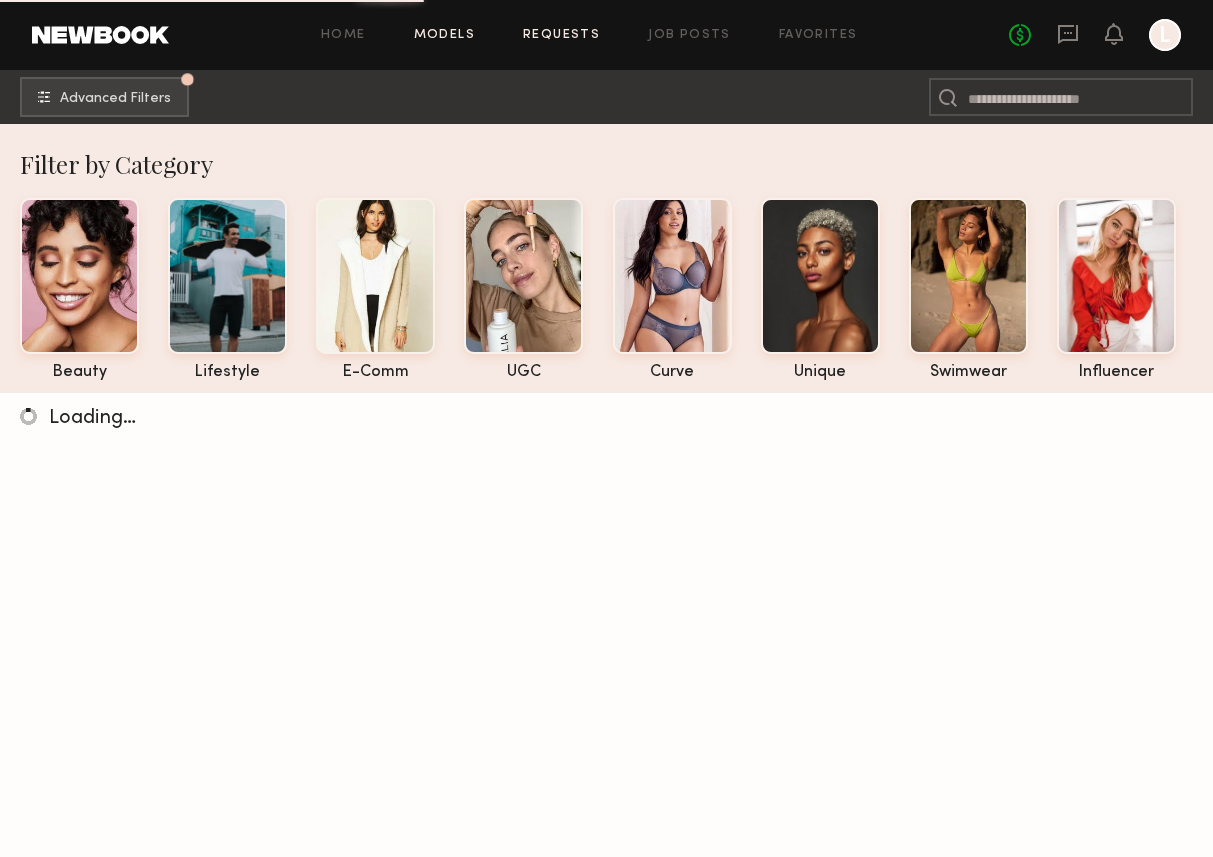 click on "Requests" 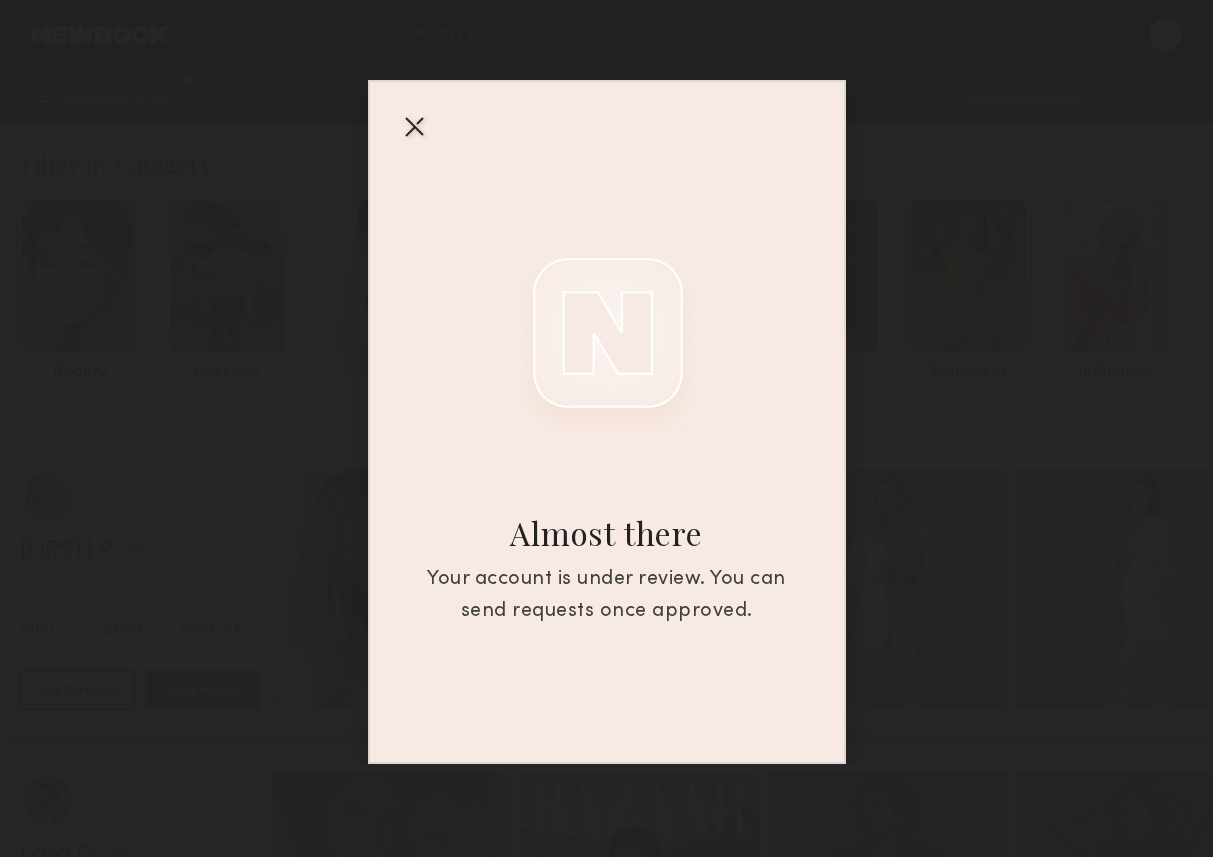 click at bounding box center (414, 126) 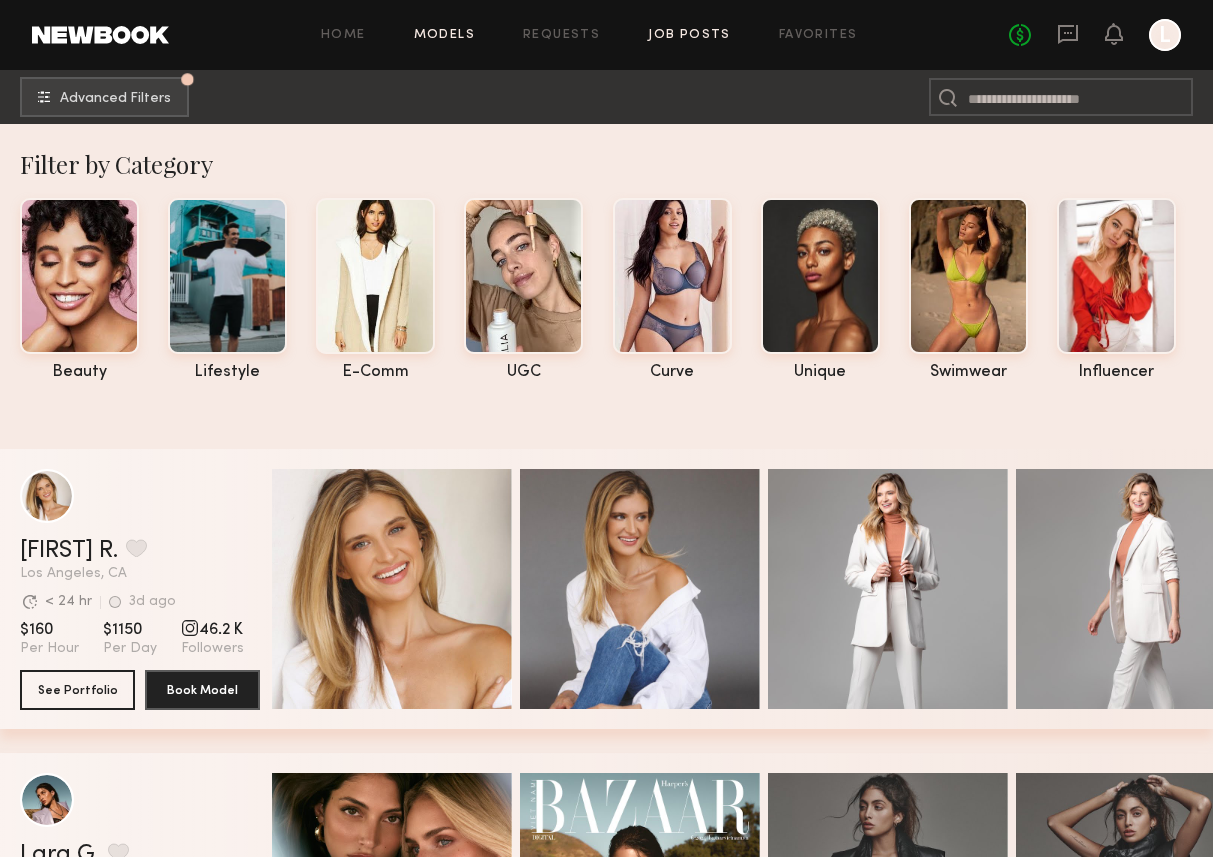 scroll, scrollTop: 0, scrollLeft: 0, axis: both 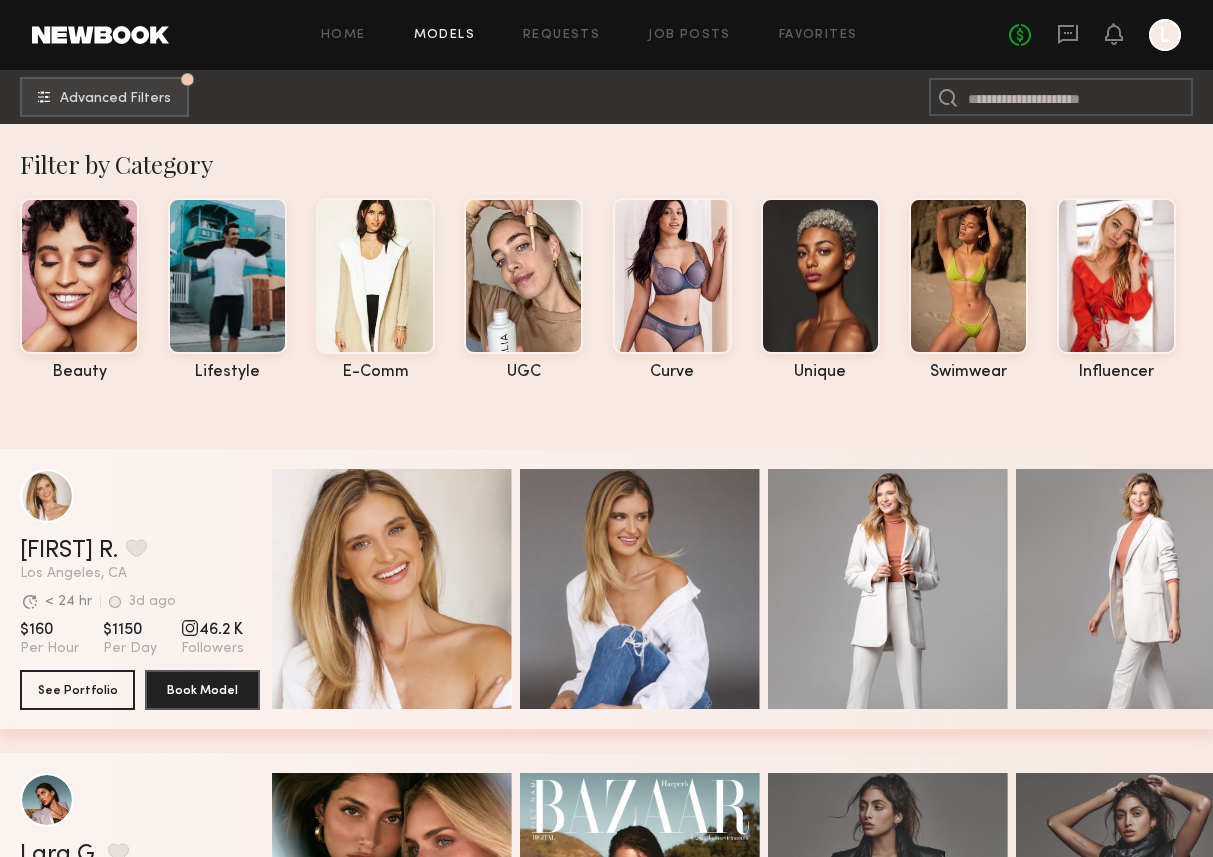 click 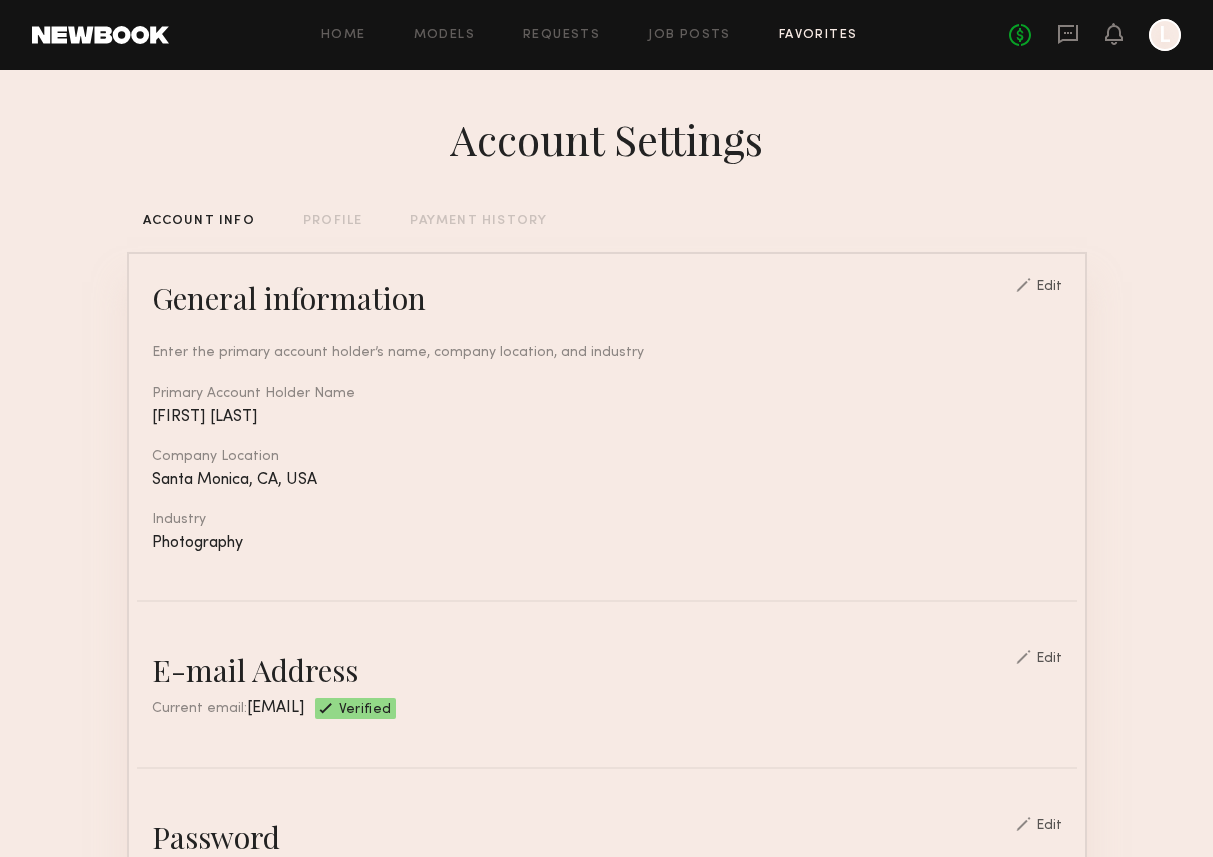 scroll, scrollTop: 0, scrollLeft: 0, axis: both 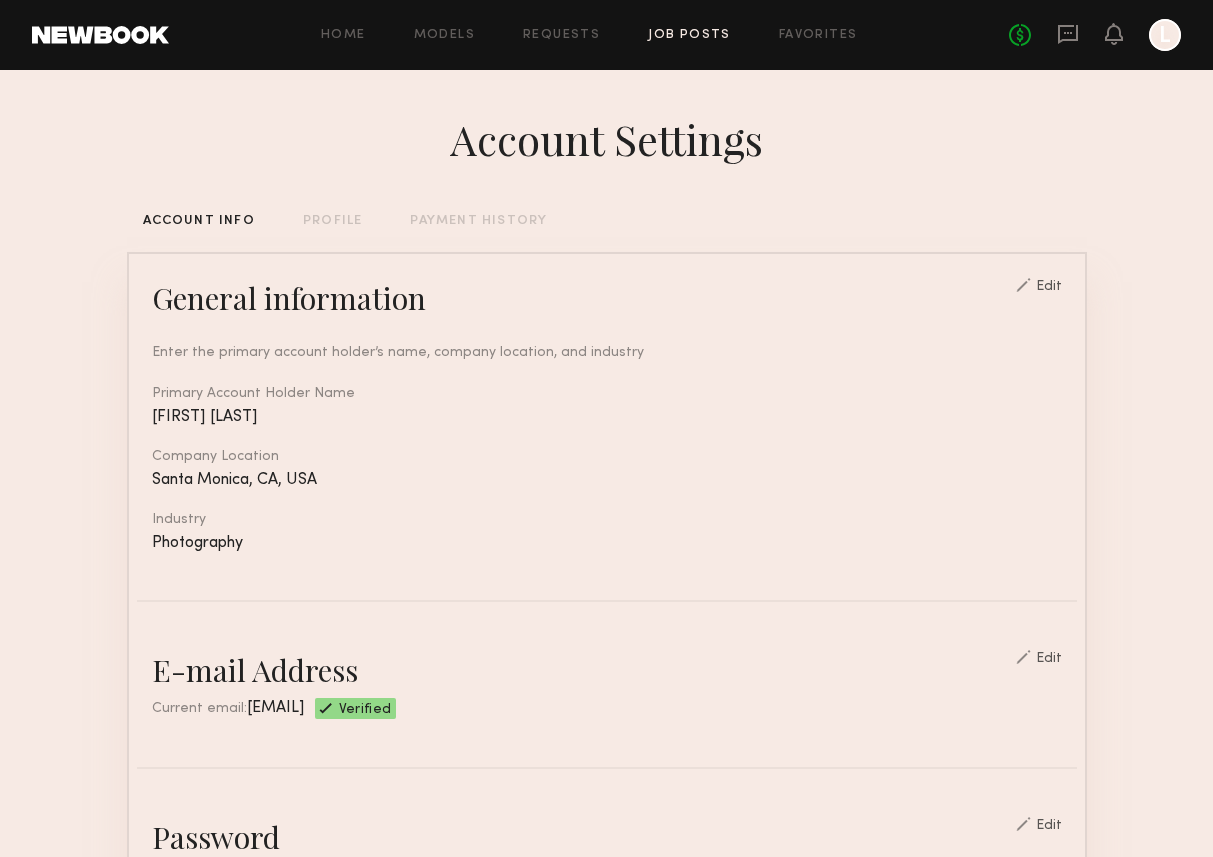 click on "Job Posts" 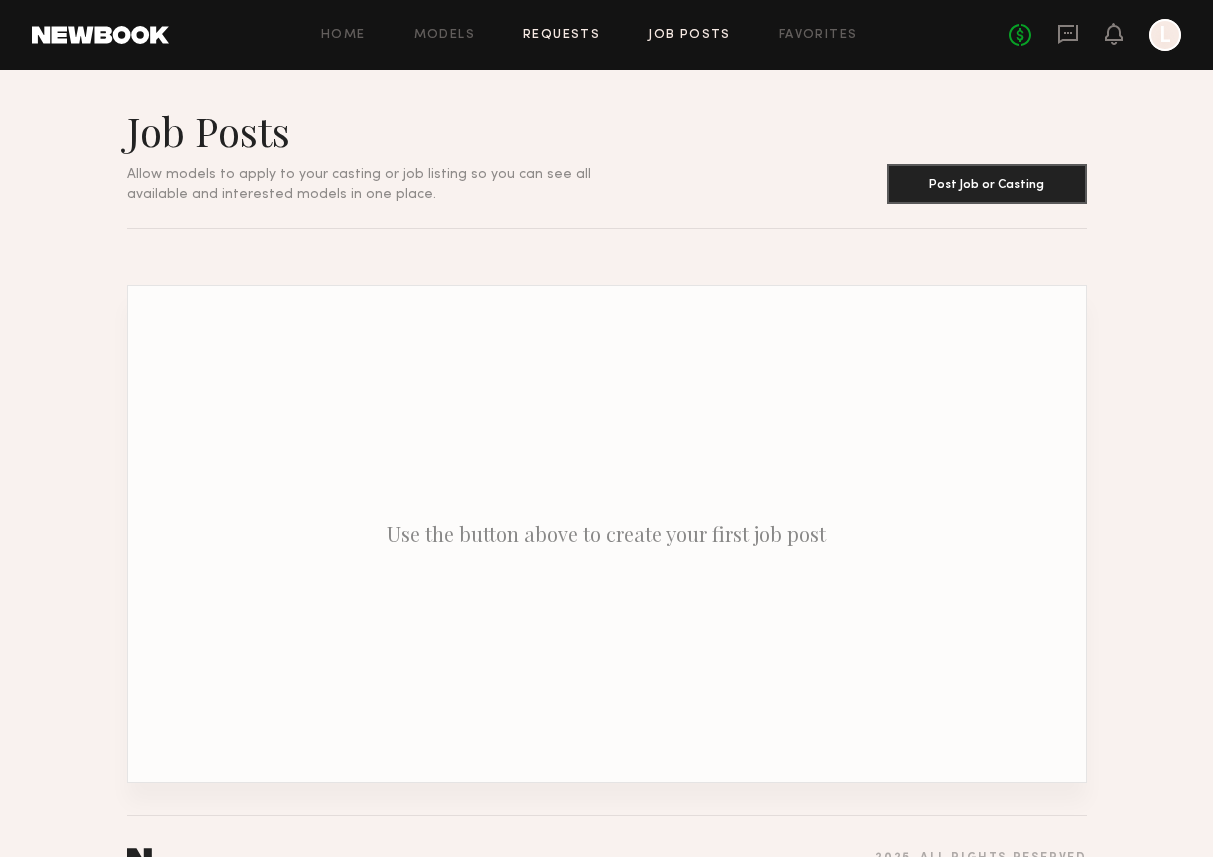 scroll, scrollTop: 0, scrollLeft: 0, axis: both 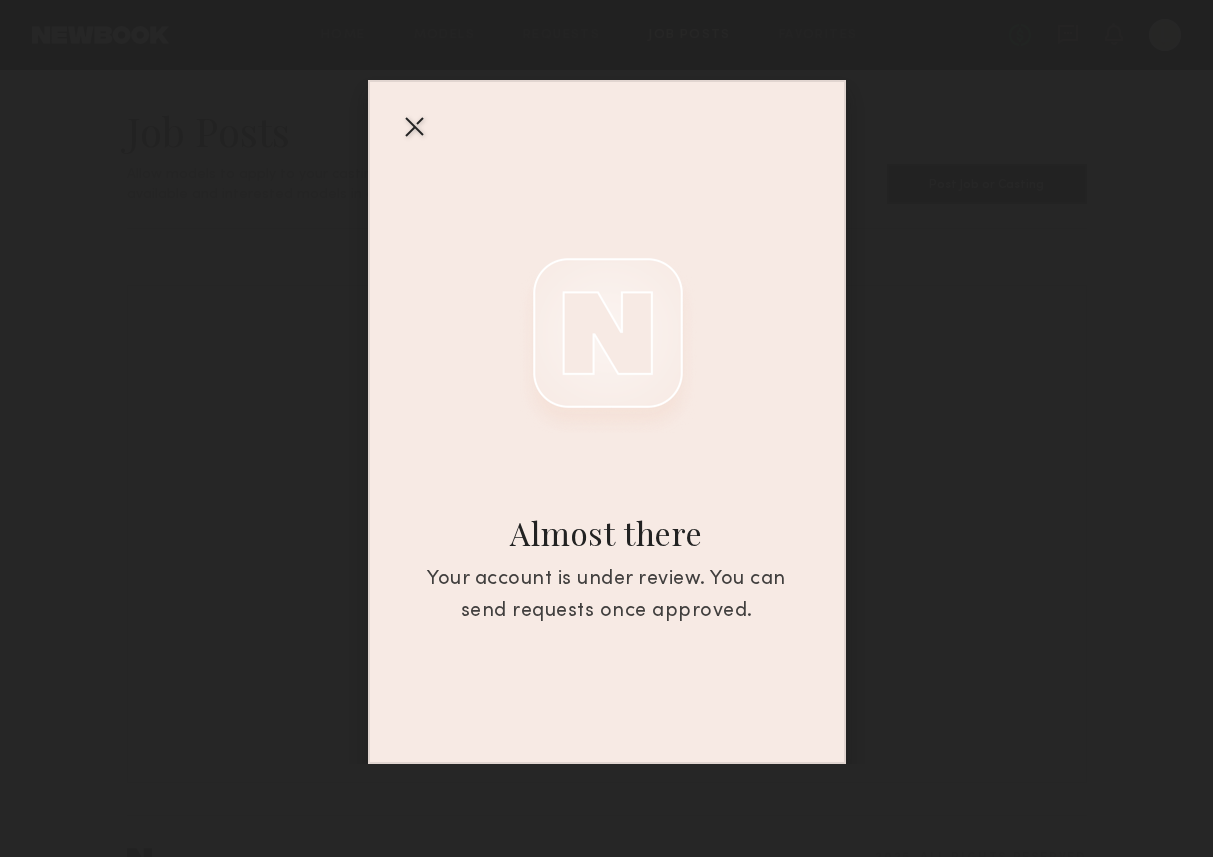 click on "Your account is under review. You can send requests once approved." at bounding box center (607, 596) 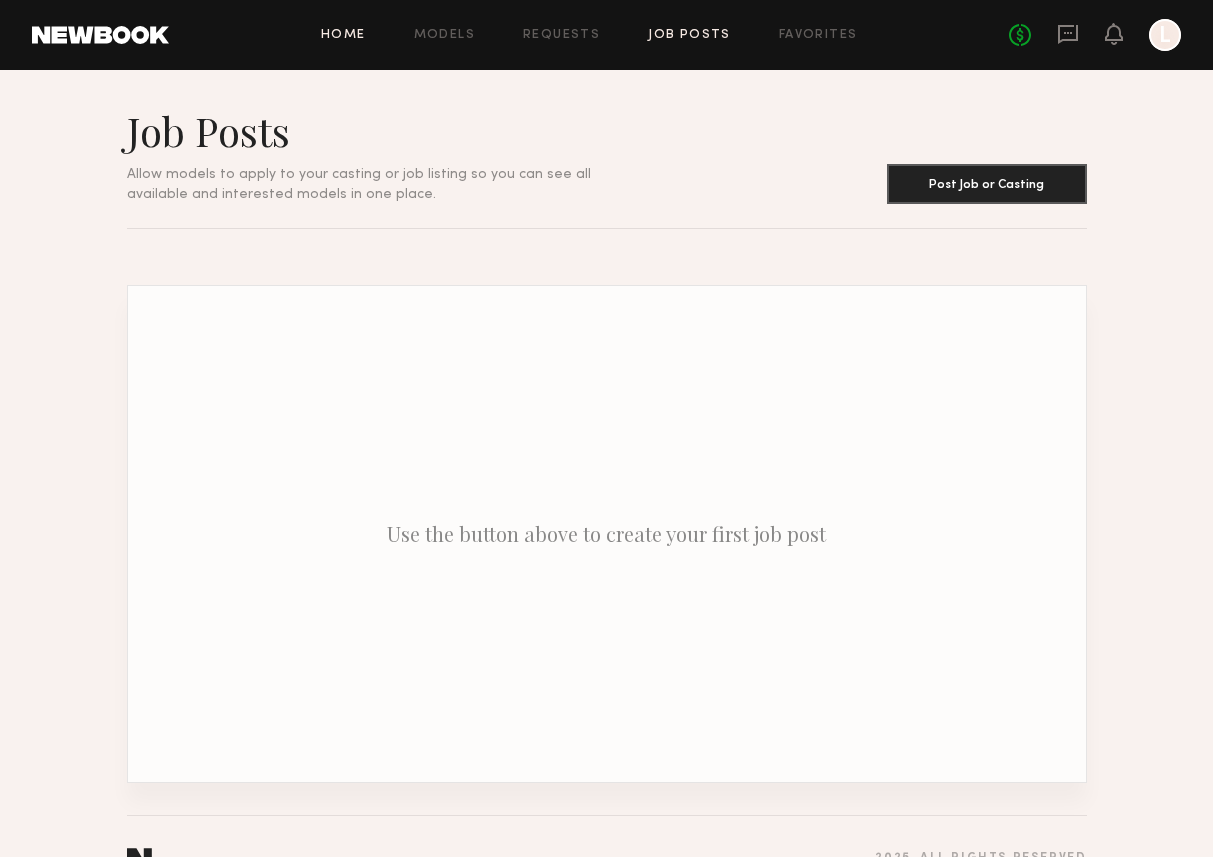 click on "Home" 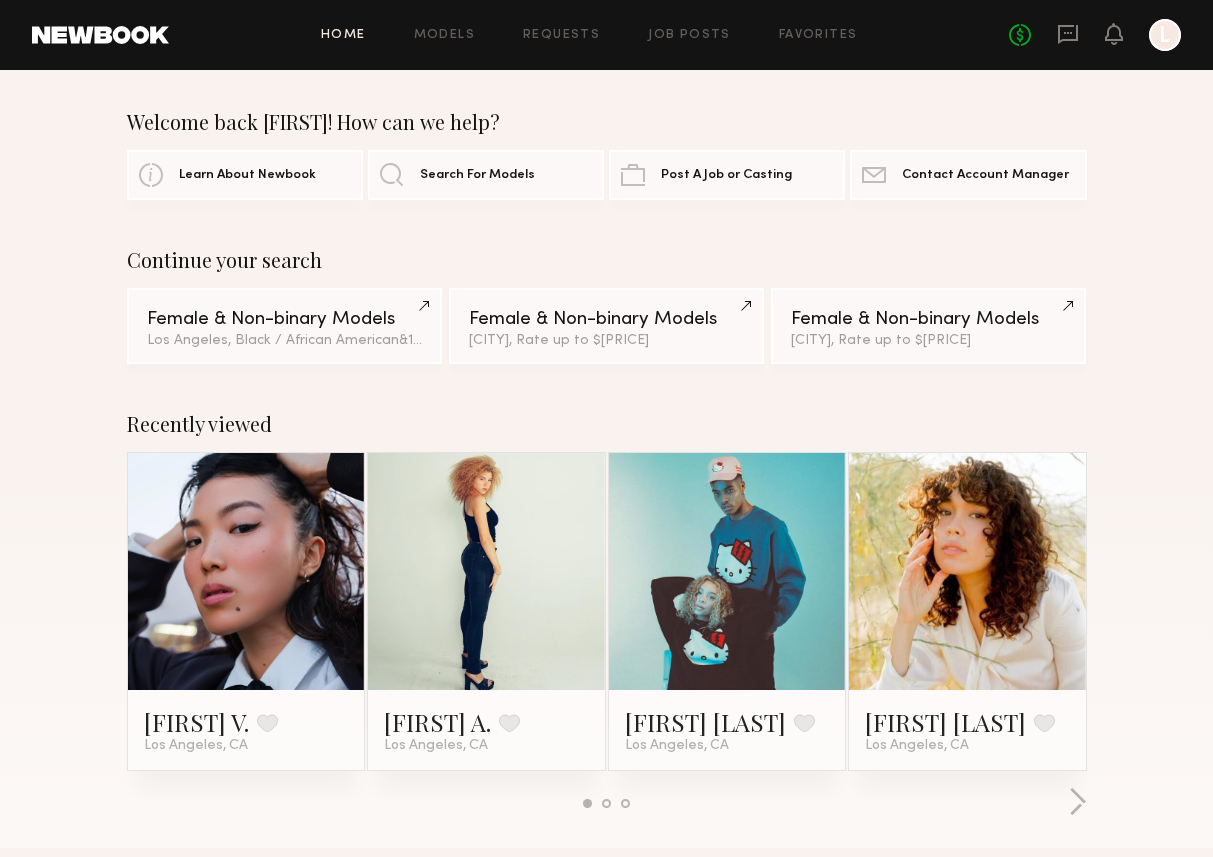 click on "Home Models Requests Job Posts Favorites Sign Out No fees up to $5,000 L" 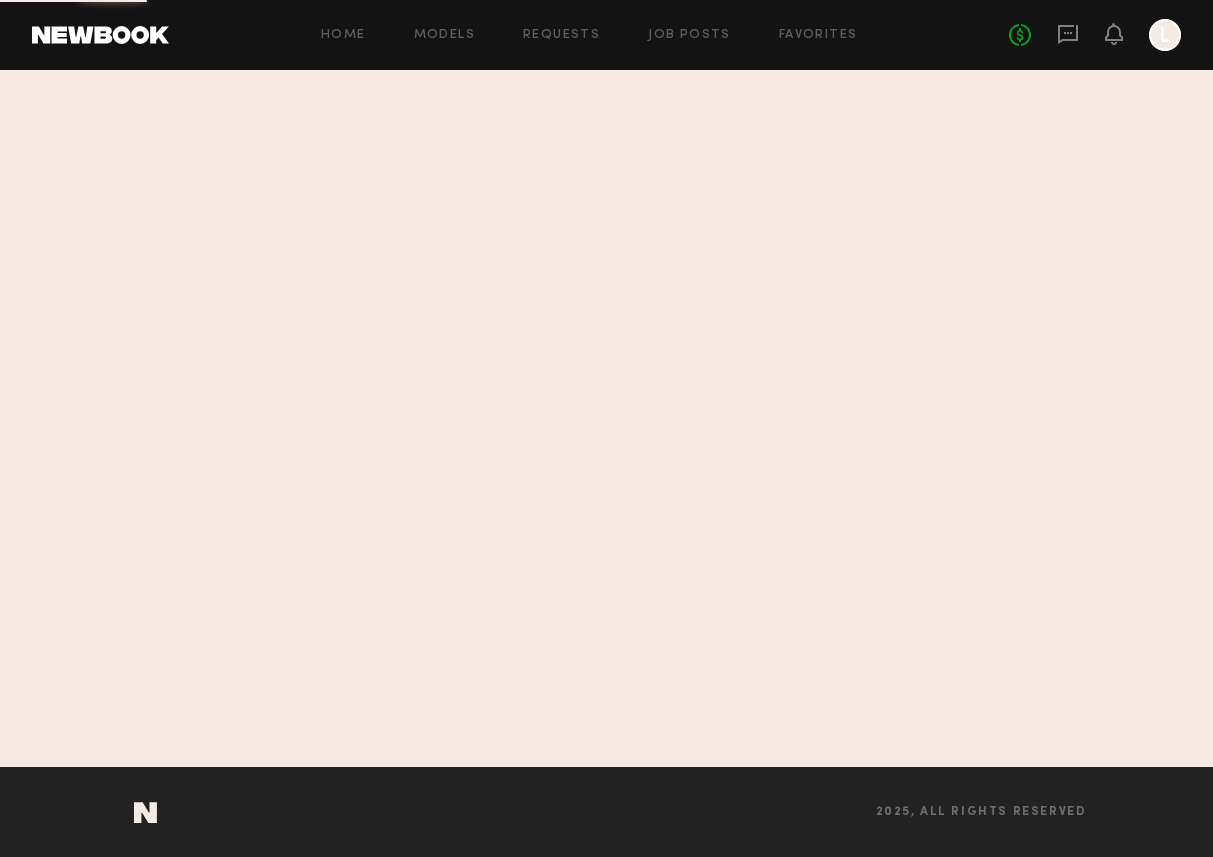 scroll, scrollTop: 0, scrollLeft: 0, axis: both 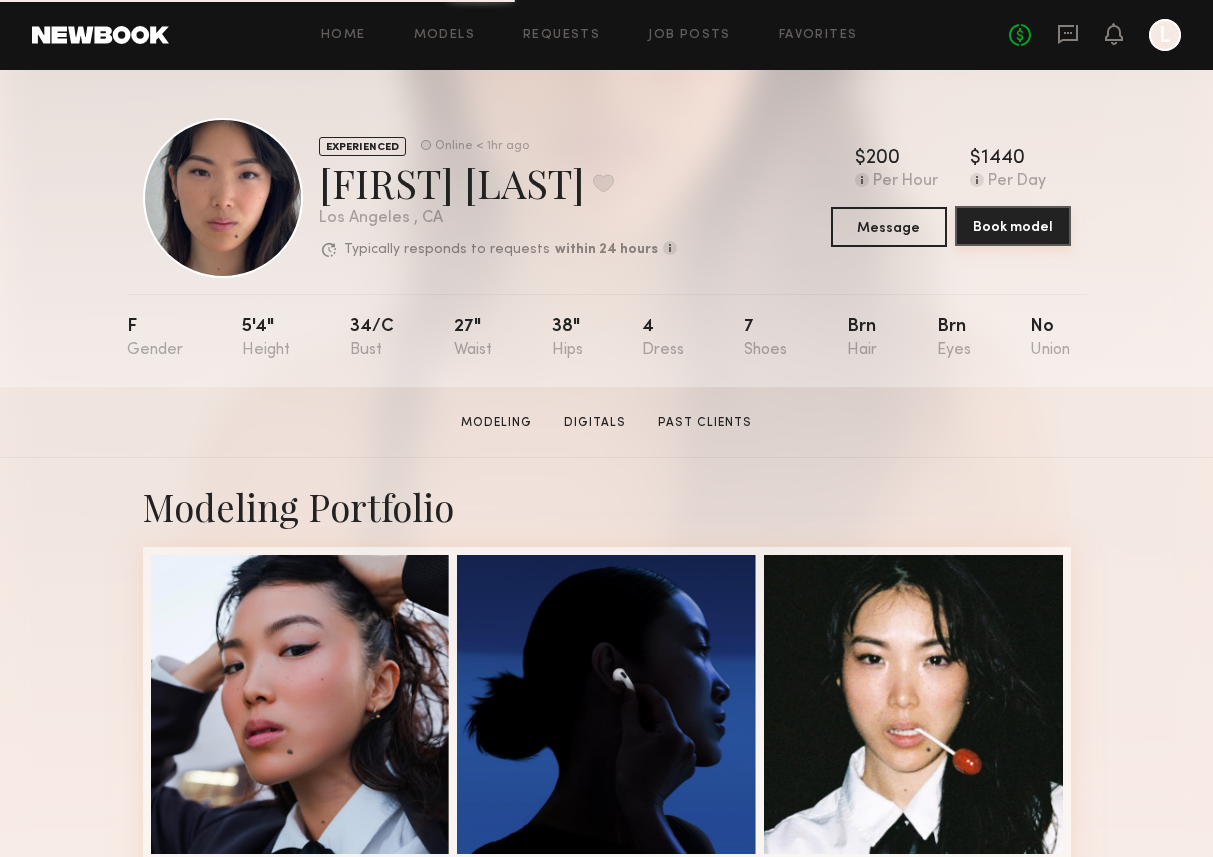 click on "Book model" 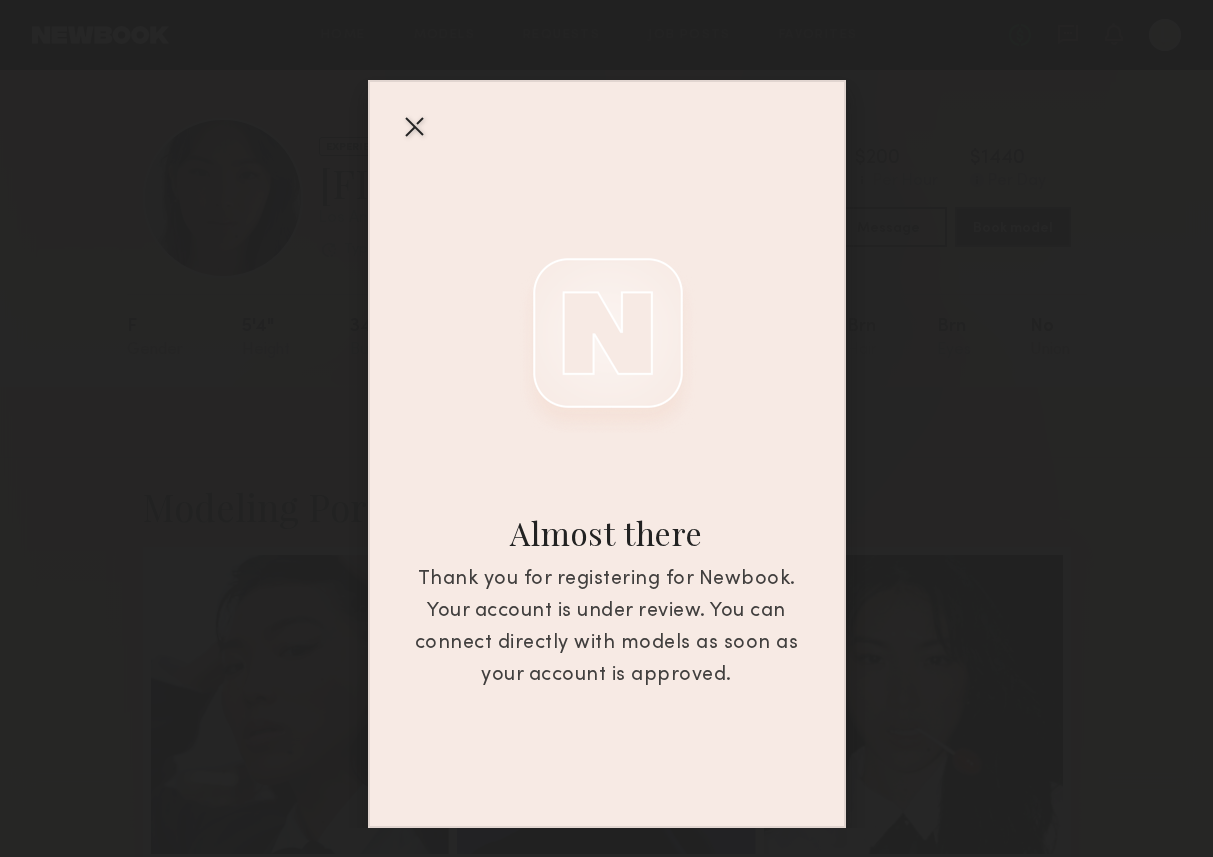 click at bounding box center (414, 126) 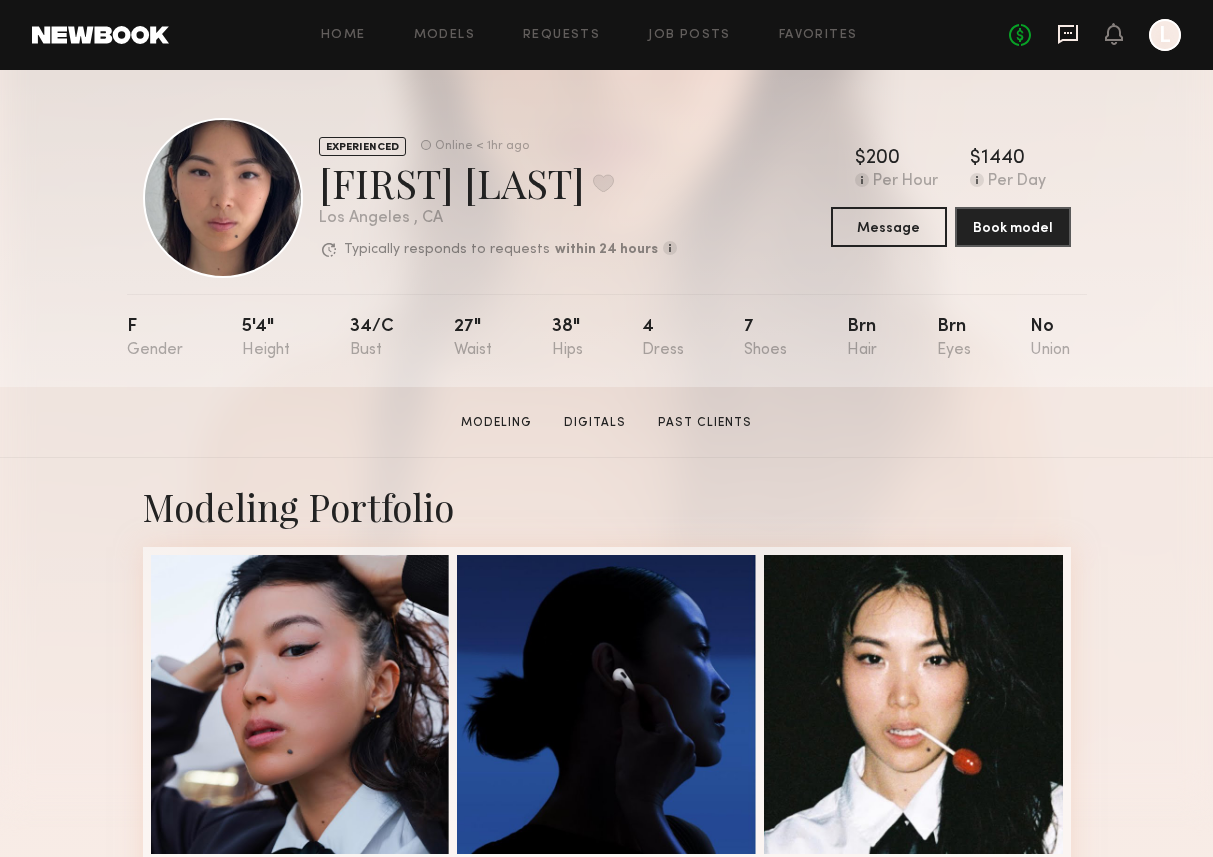 click 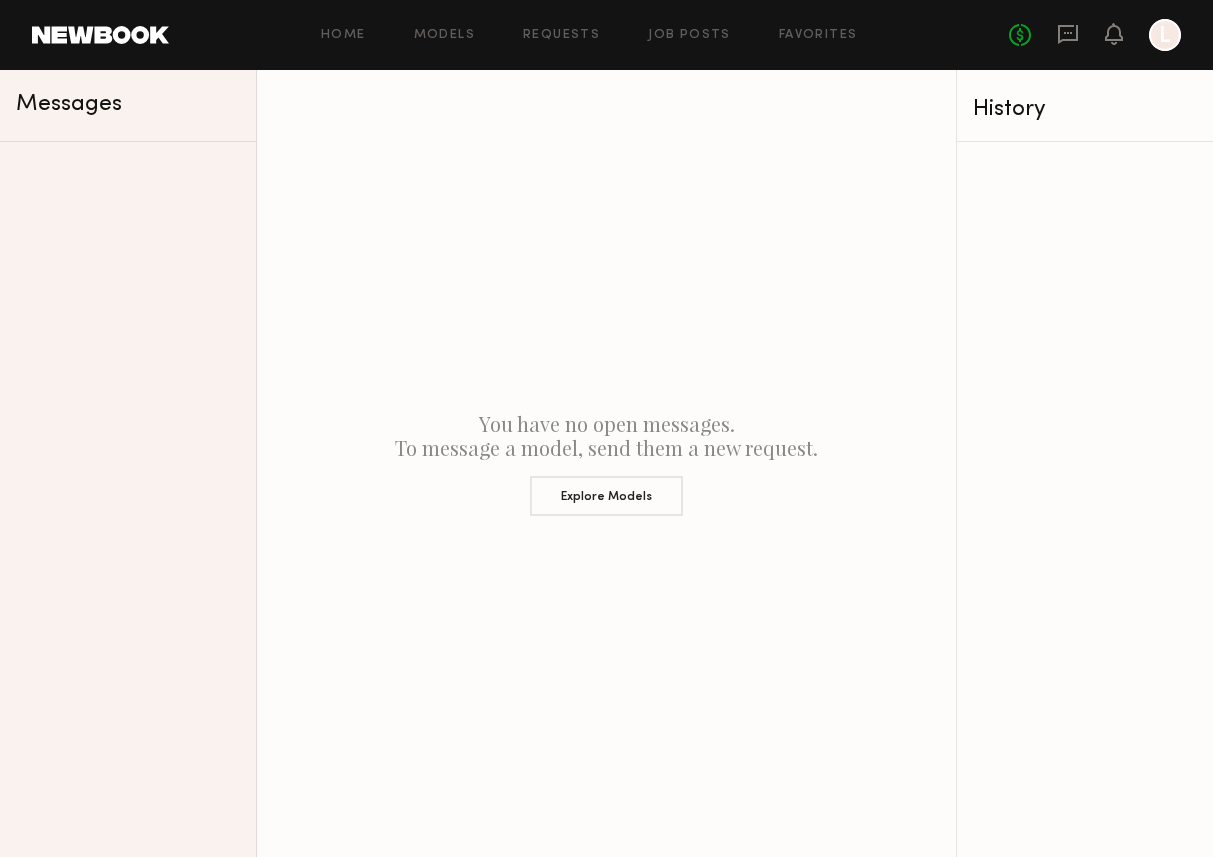 click 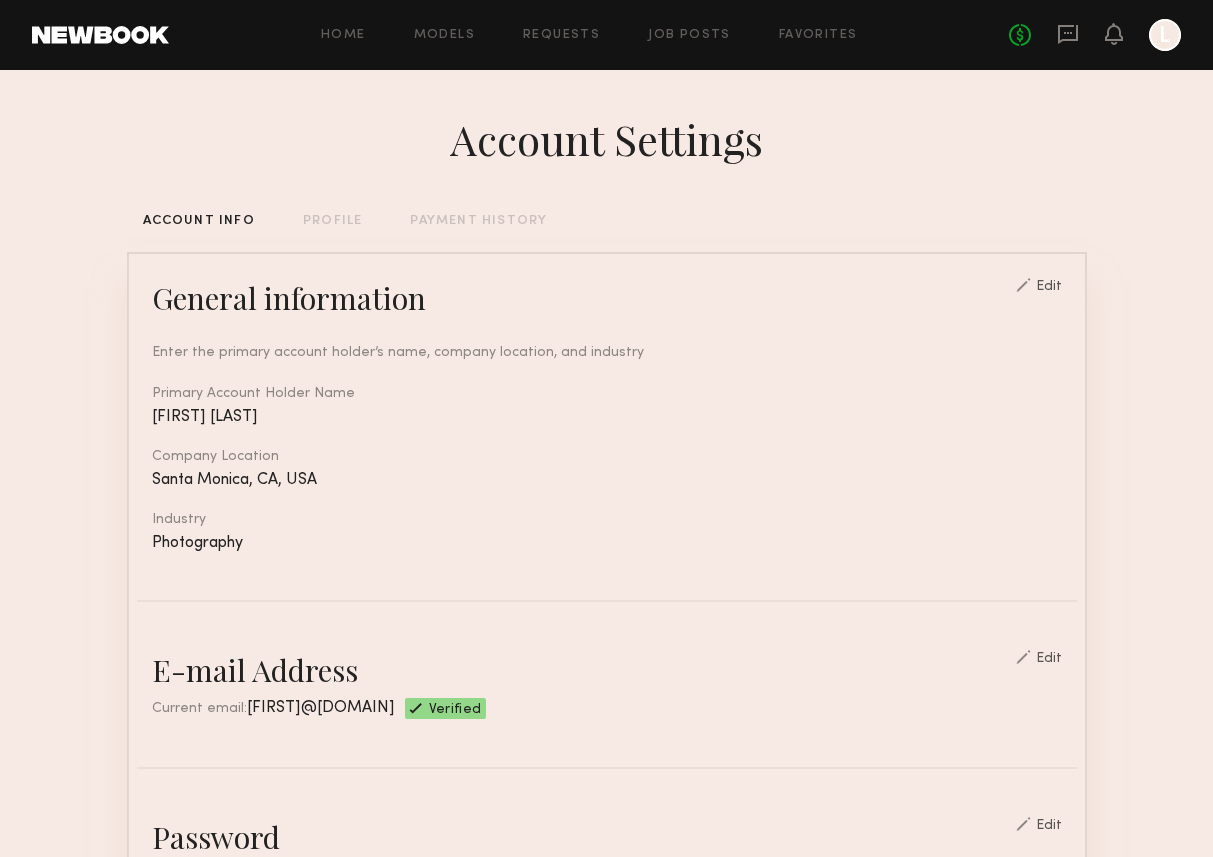 scroll, scrollTop: 0, scrollLeft: 0, axis: both 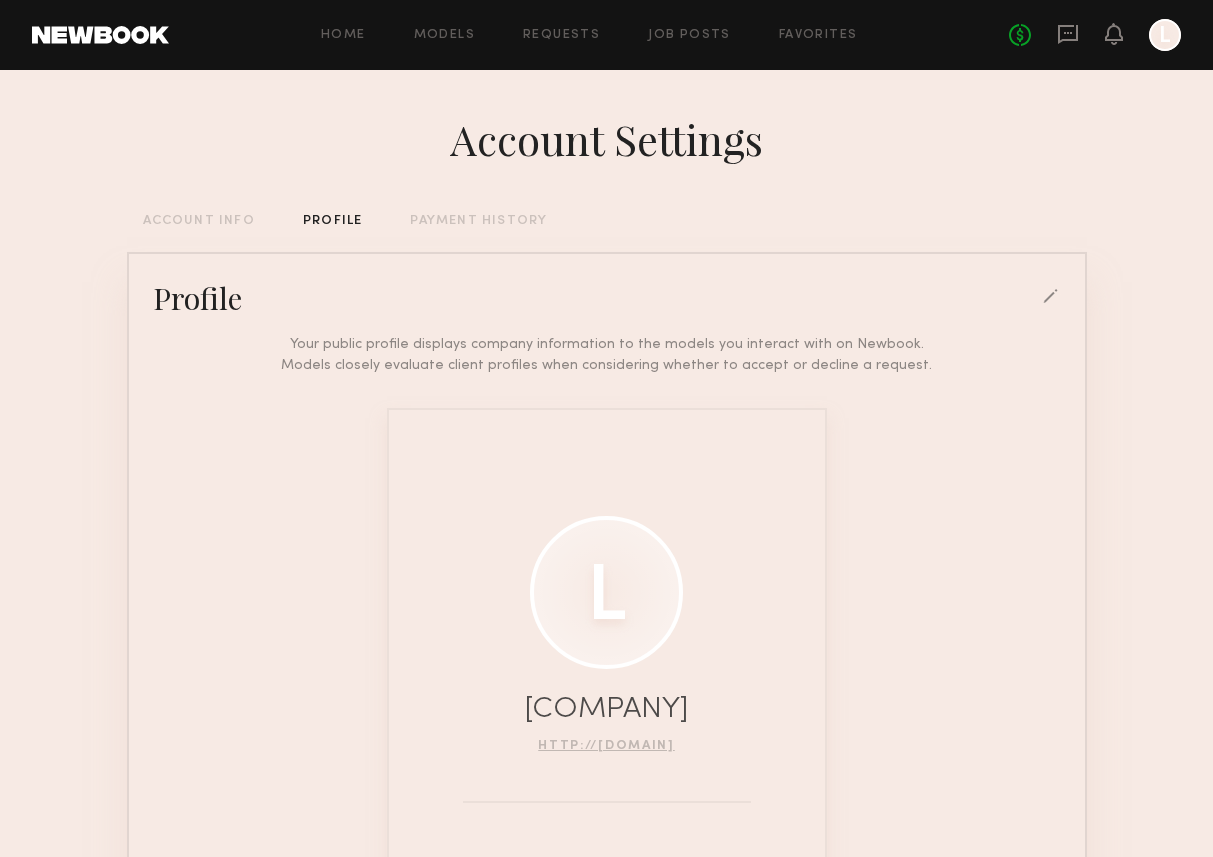 click on "PAYMENT HISTORY" 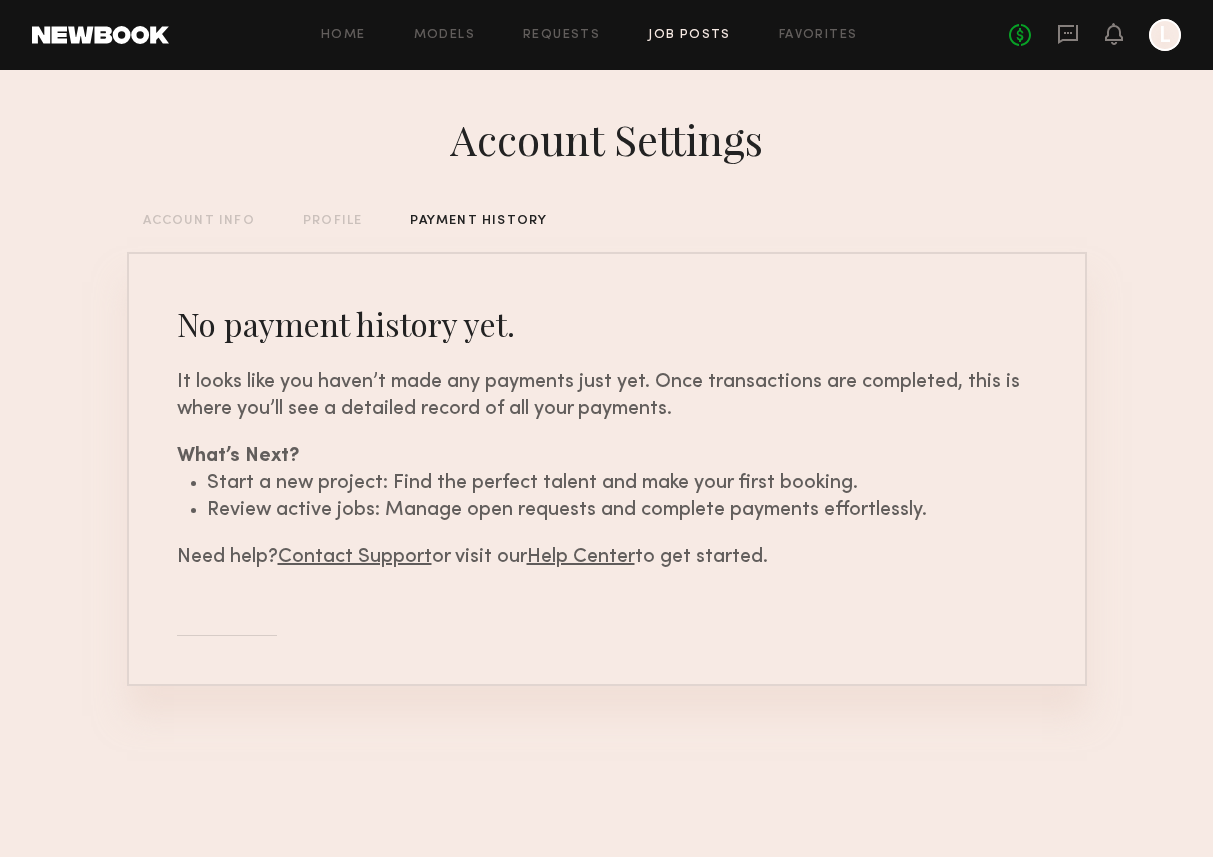 click on "Job Posts" 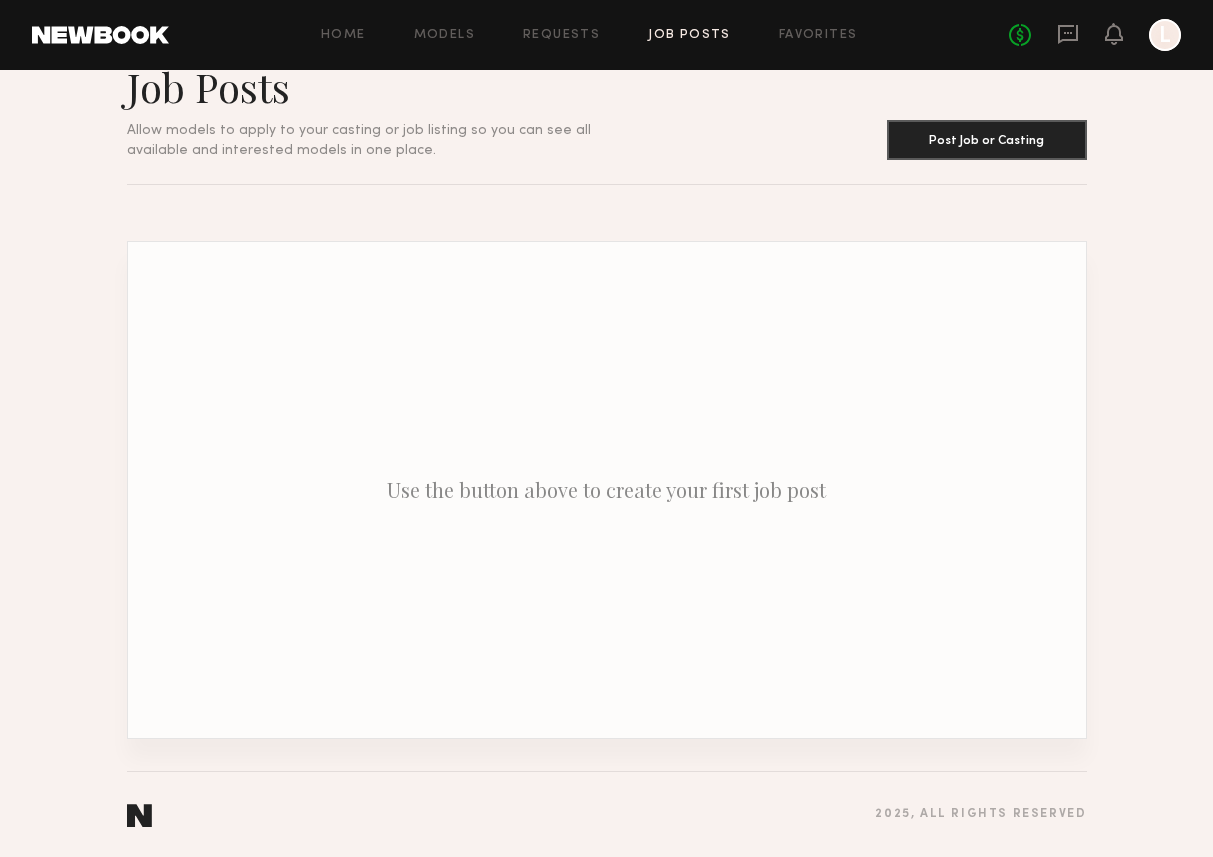 scroll, scrollTop: 44, scrollLeft: 0, axis: vertical 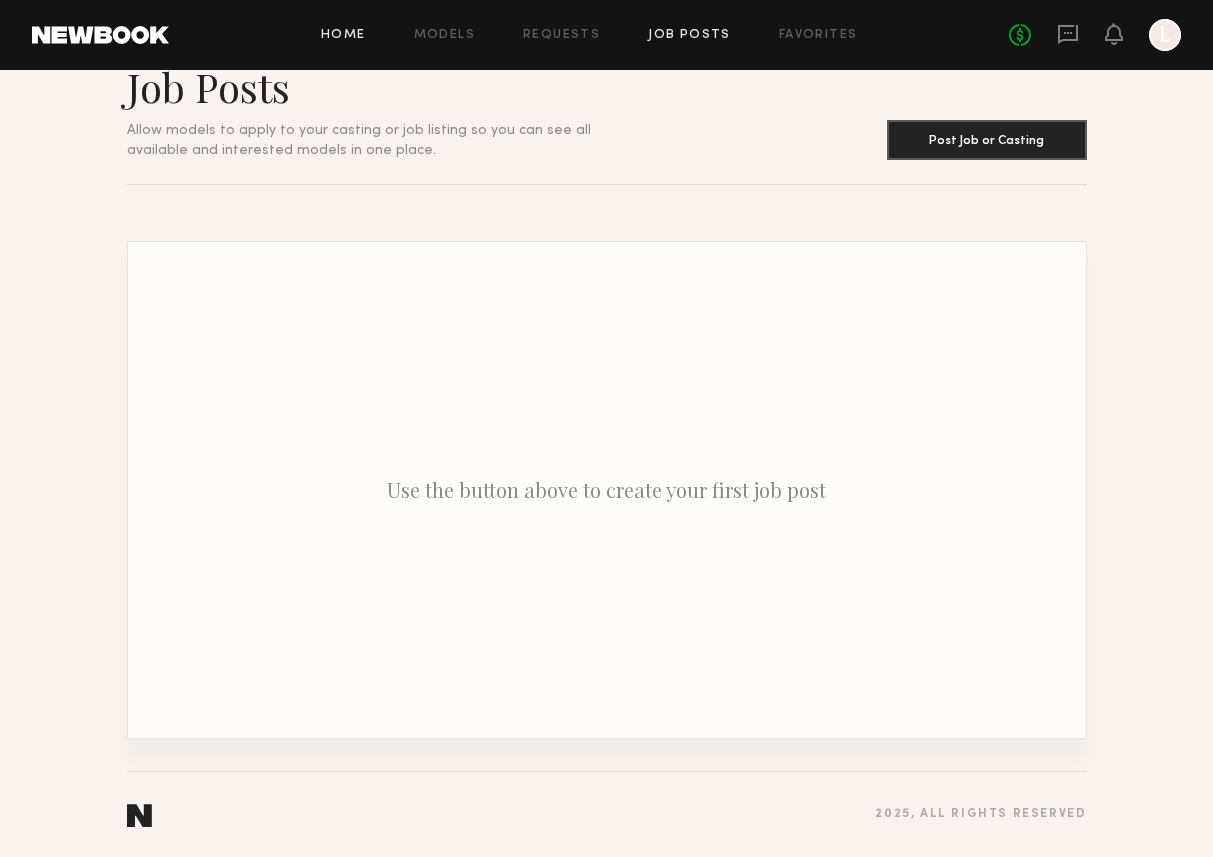click on "Home" 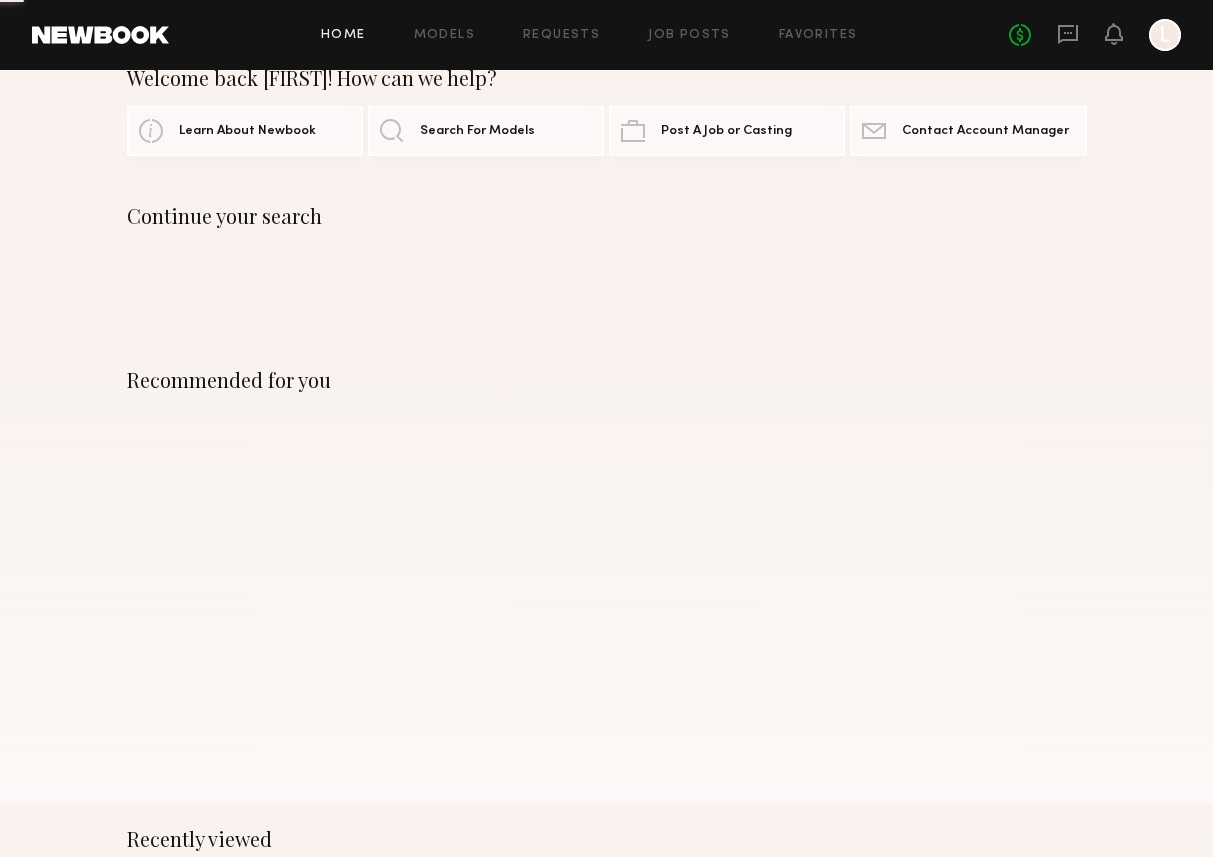 scroll, scrollTop: 0, scrollLeft: 0, axis: both 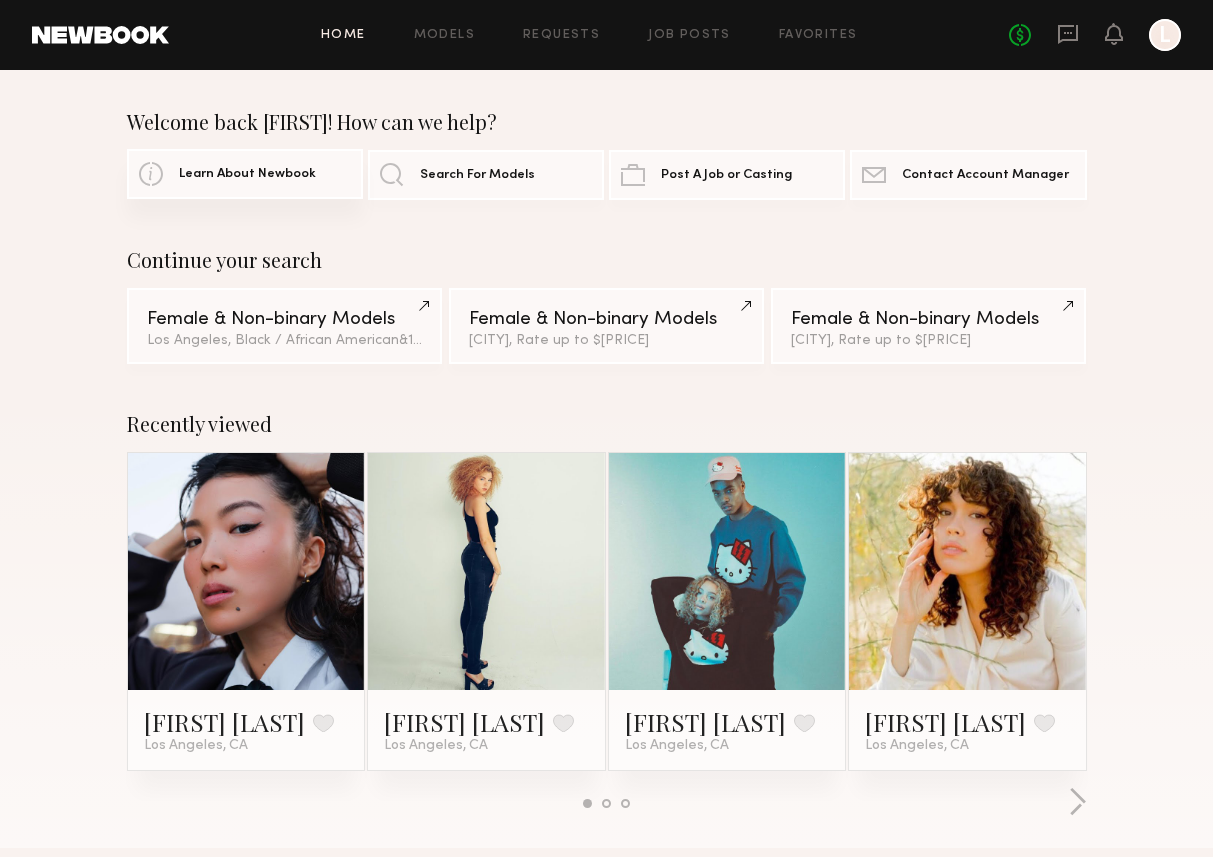click on "Learn About Newbook" 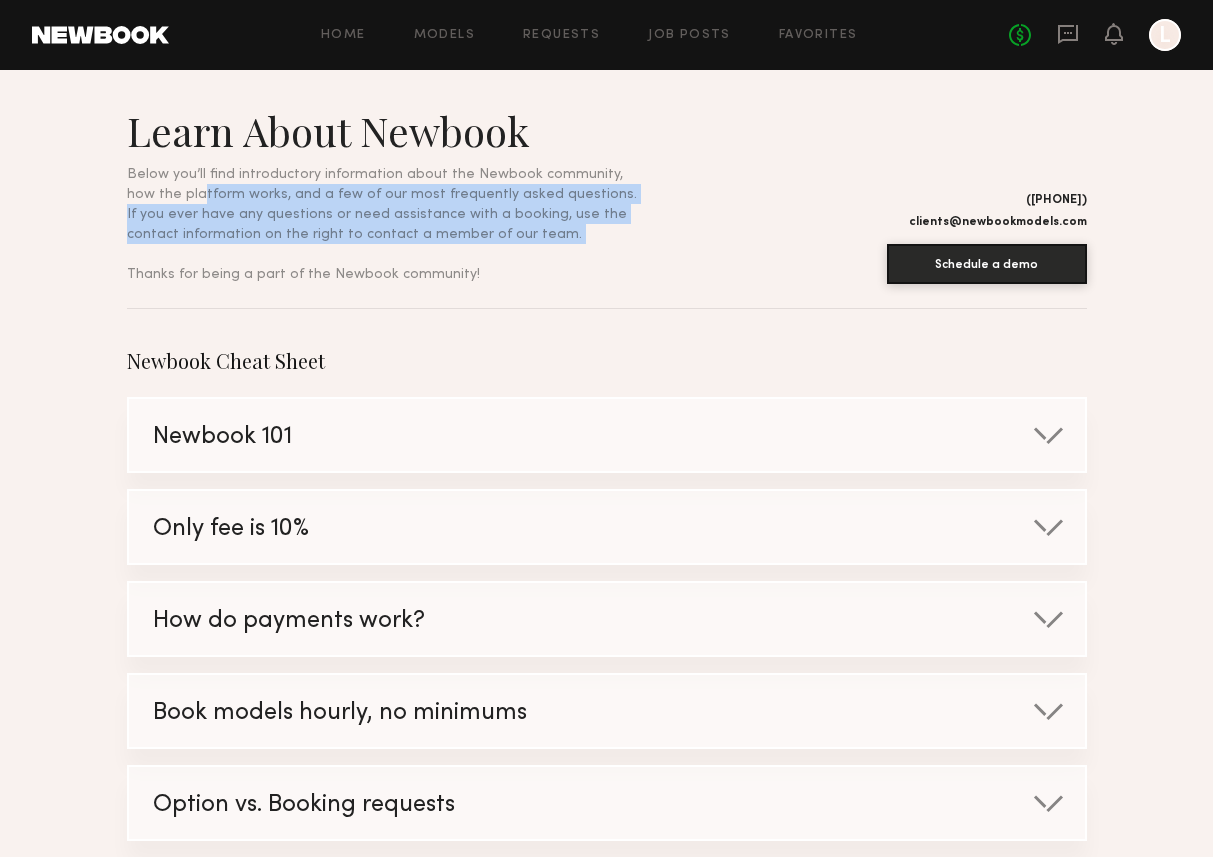 drag, startPoint x: 173, startPoint y: 183, endPoint x: 398, endPoint y: 252, distance: 235.3423 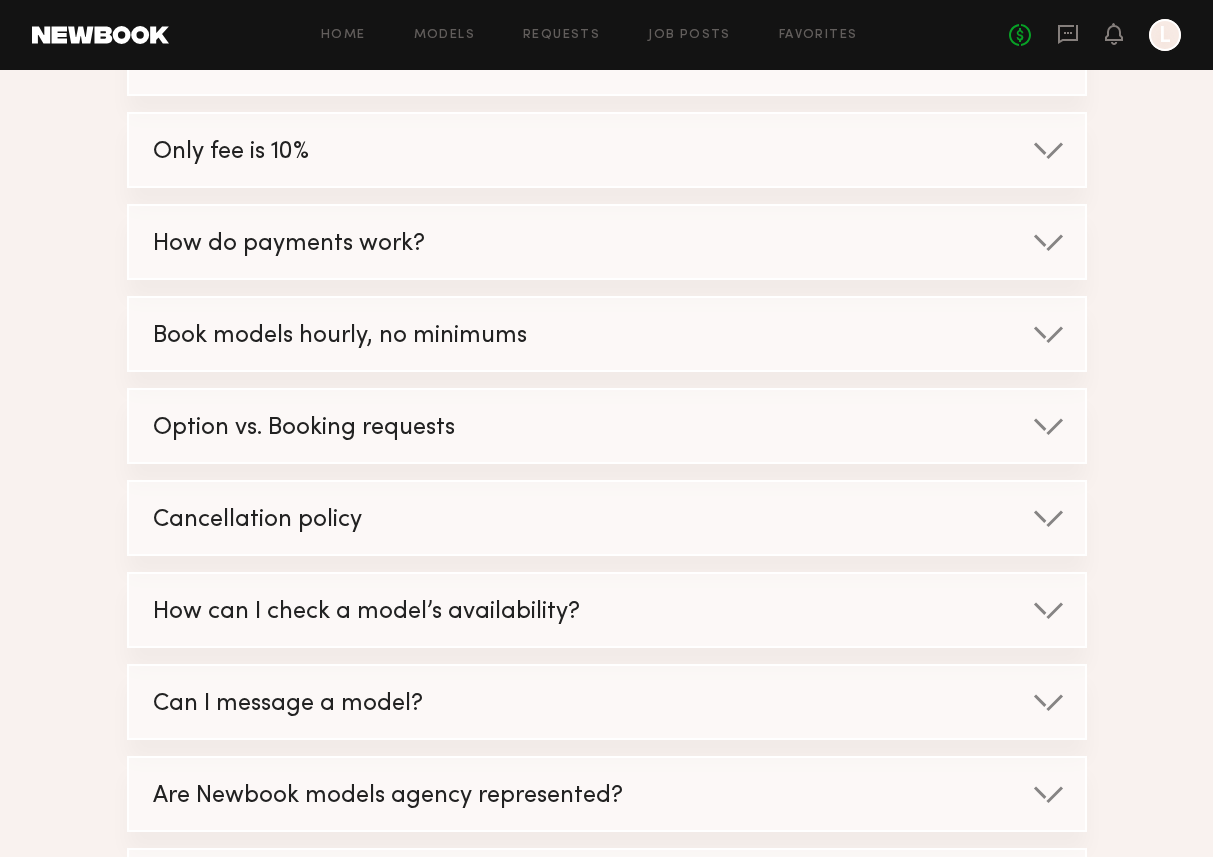 scroll, scrollTop: 380, scrollLeft: 0, axis: vertical 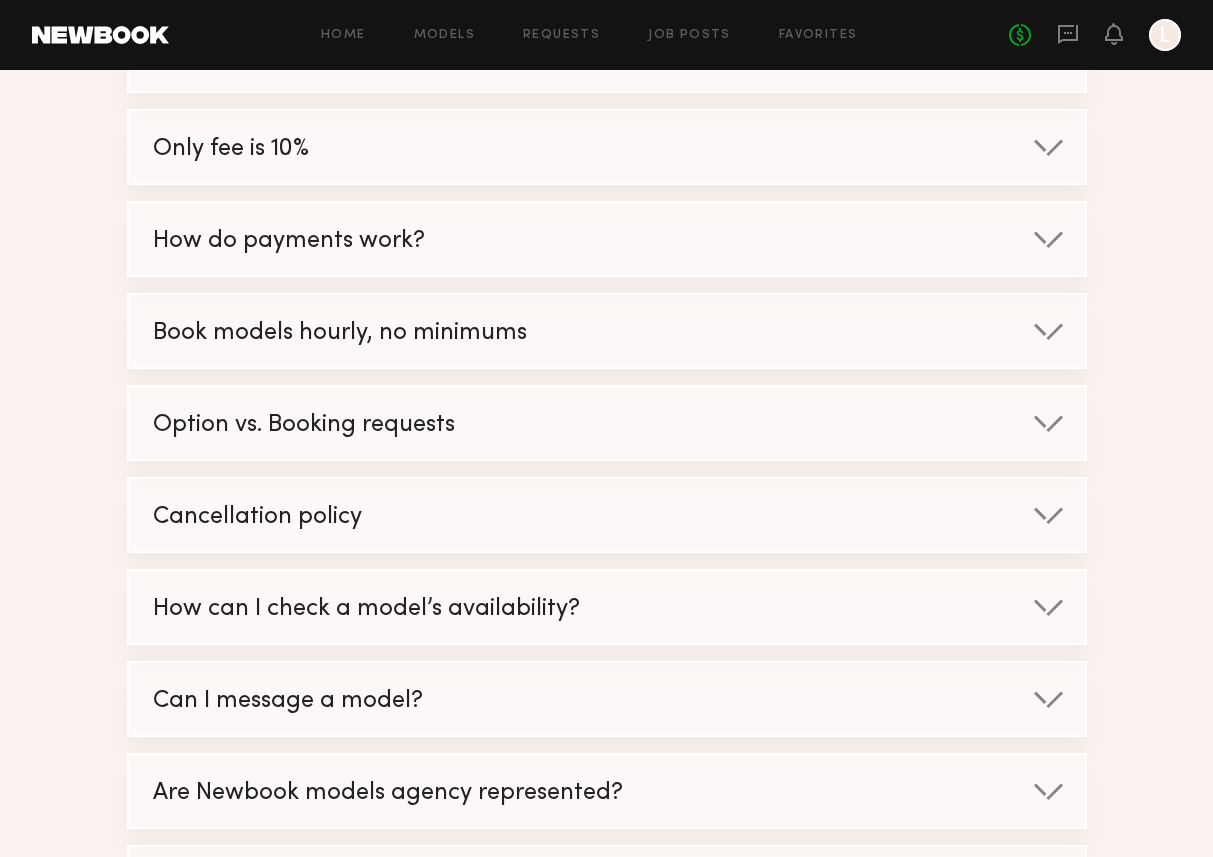 click on "How do payments work?" 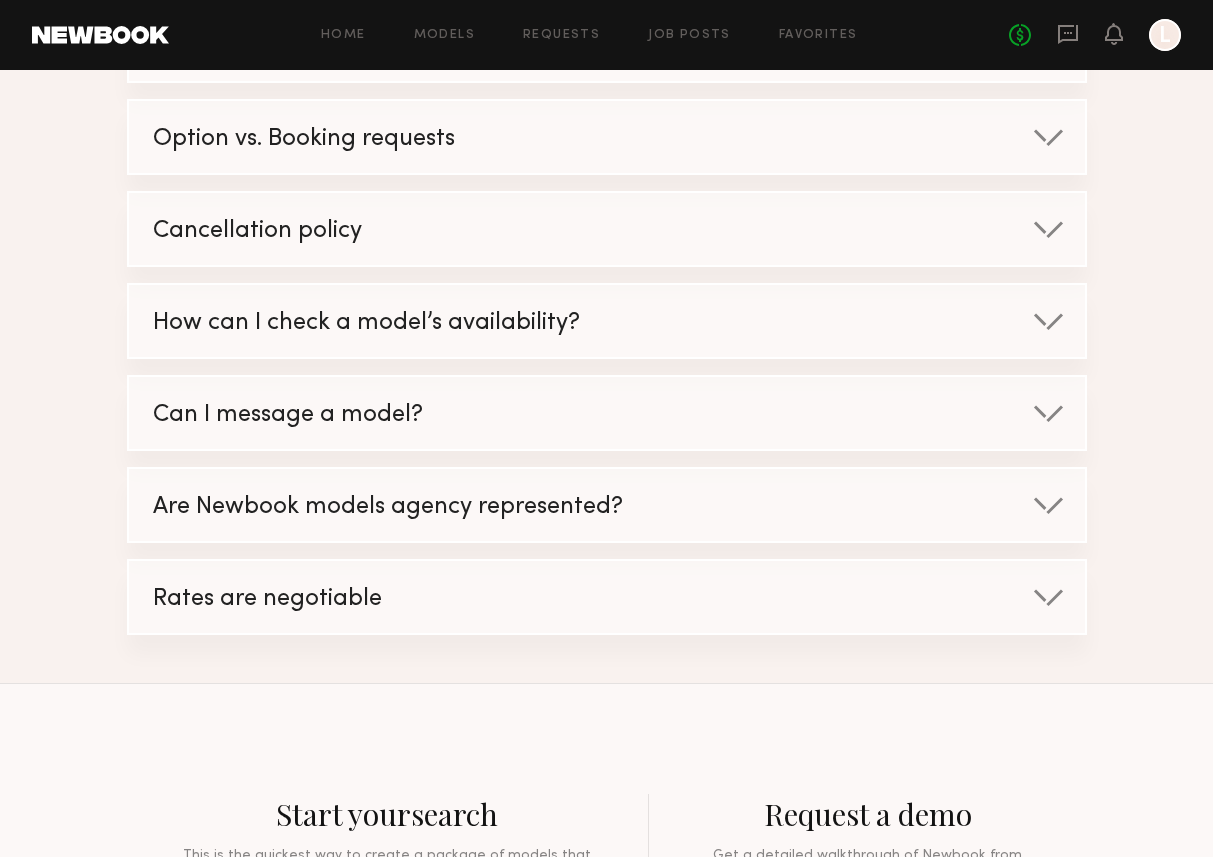 scroll, scrollTop: 844, scrollLeft: 0, axis: vertical 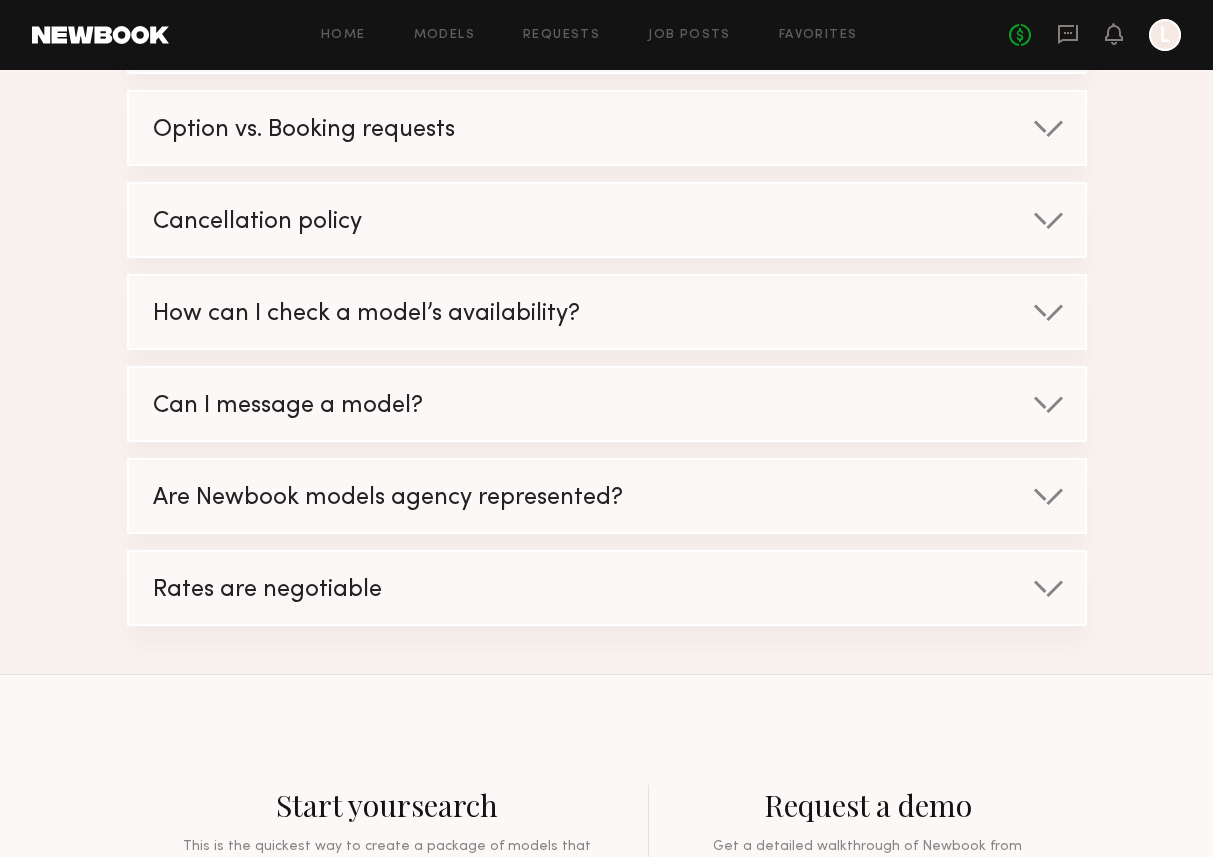 click on "How can I check a model’s availability?" 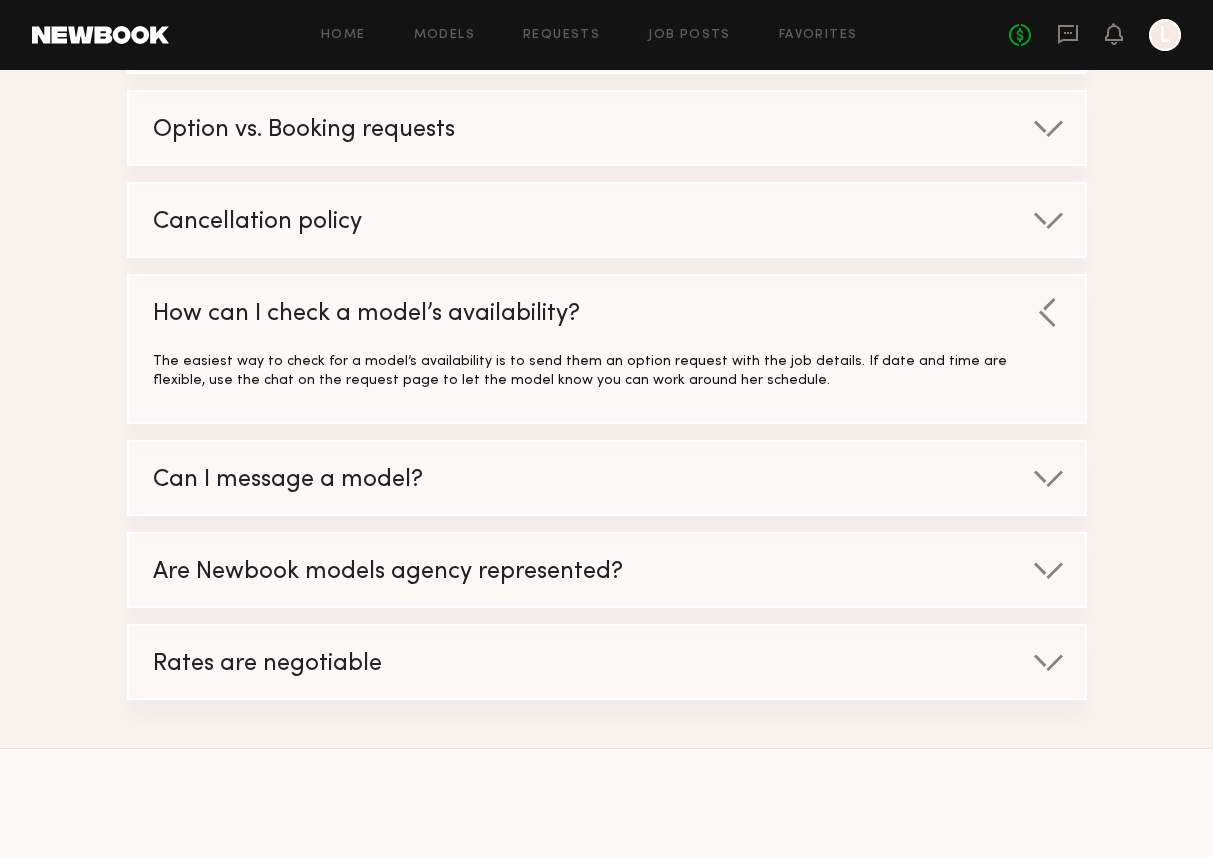 click on "Are Newbook models agency represented?" 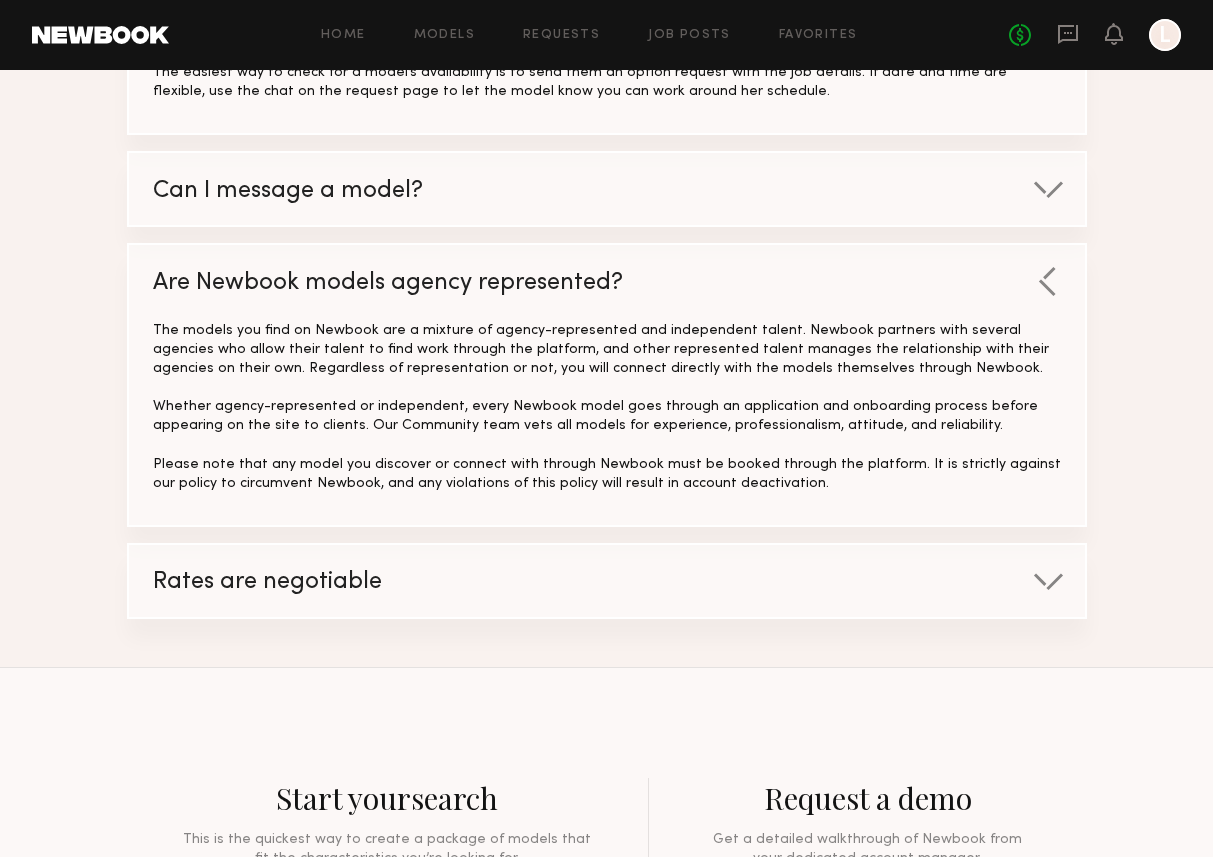 scroll, scrollTop: 1136, scrollLeft: 0, axis: vertical 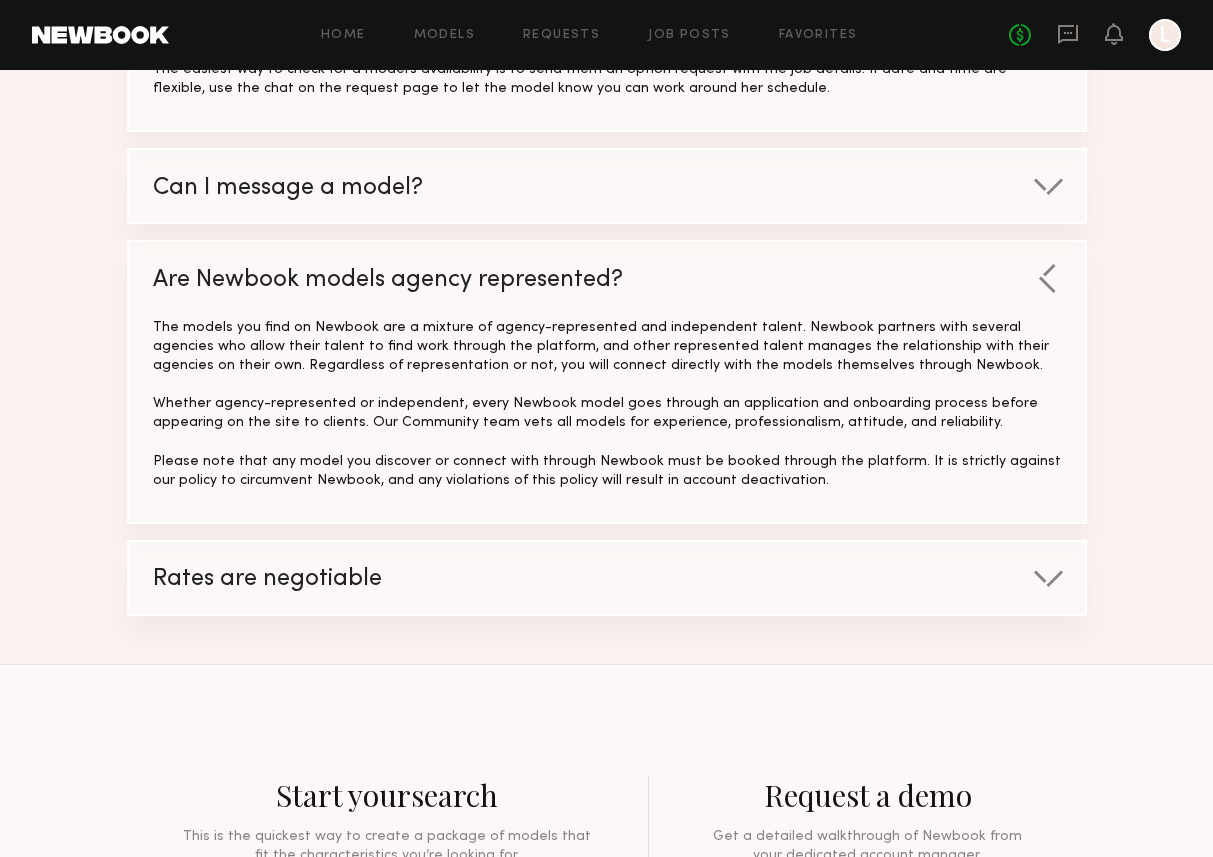 click on "Rates are negotiable" 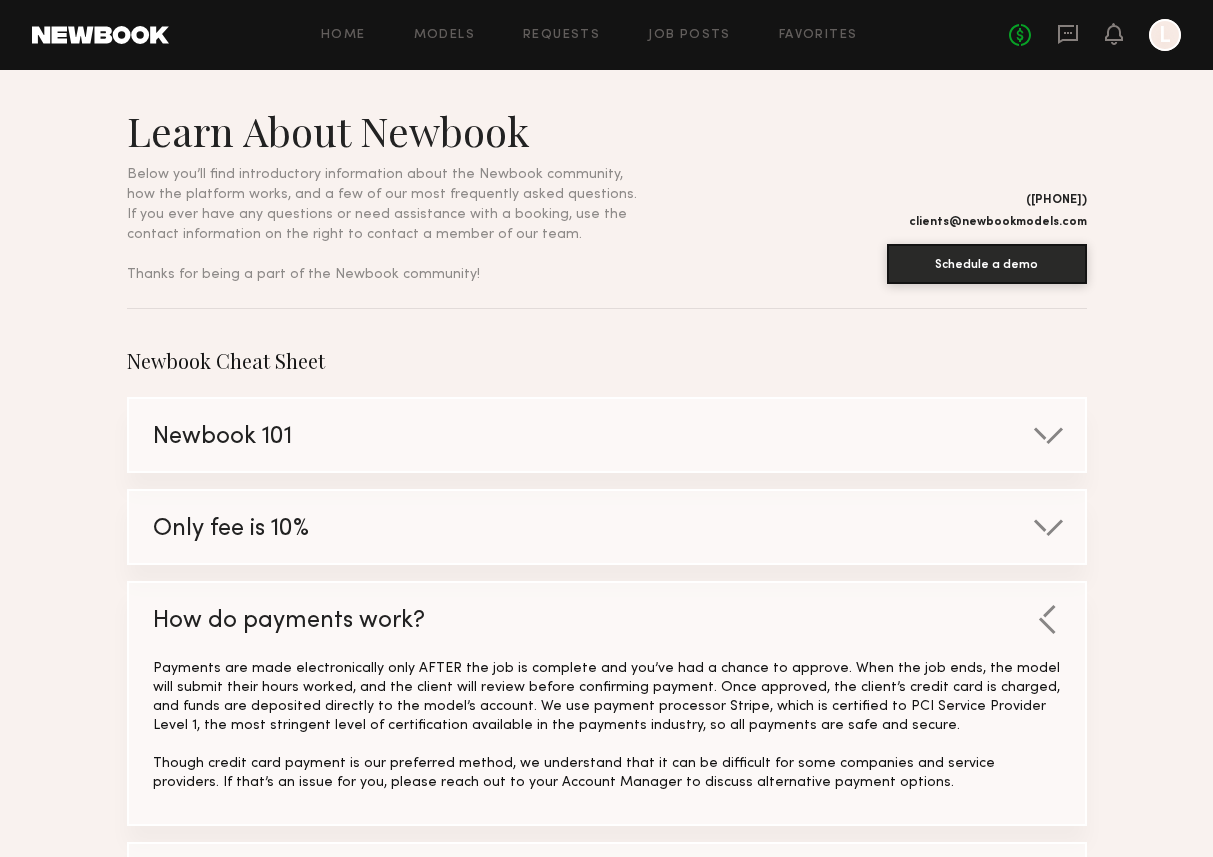 scroll, scrollTop: 0, scrollLeft: 0, axis: both 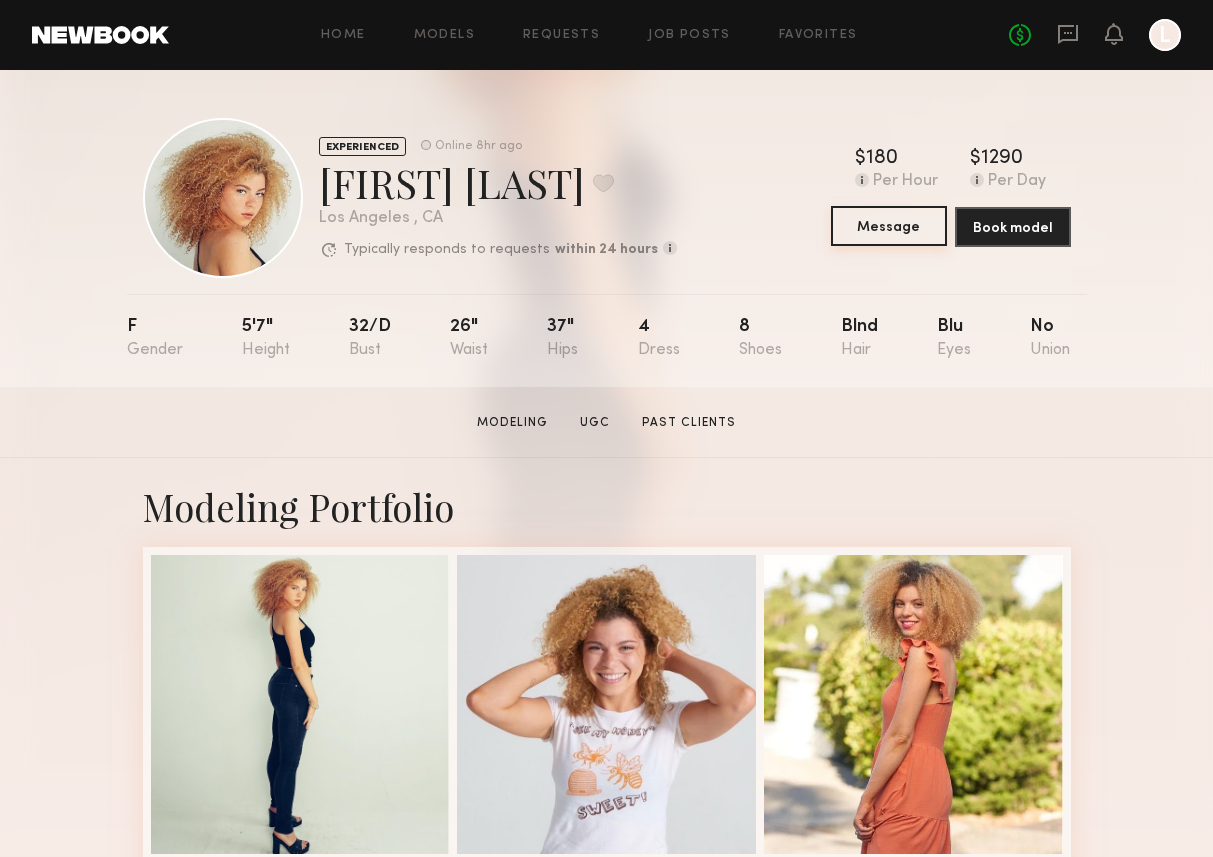 click on "Message" 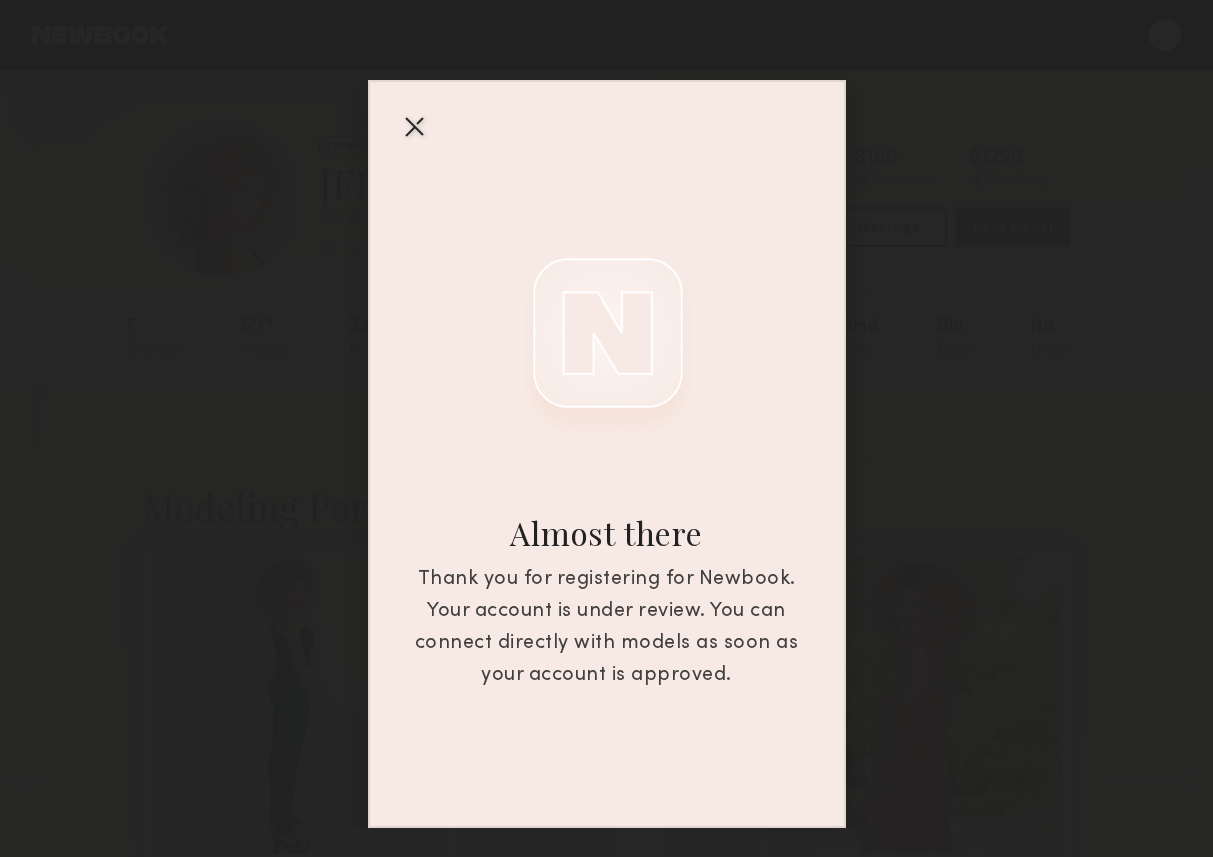 click at bounding box center [414, 126] 